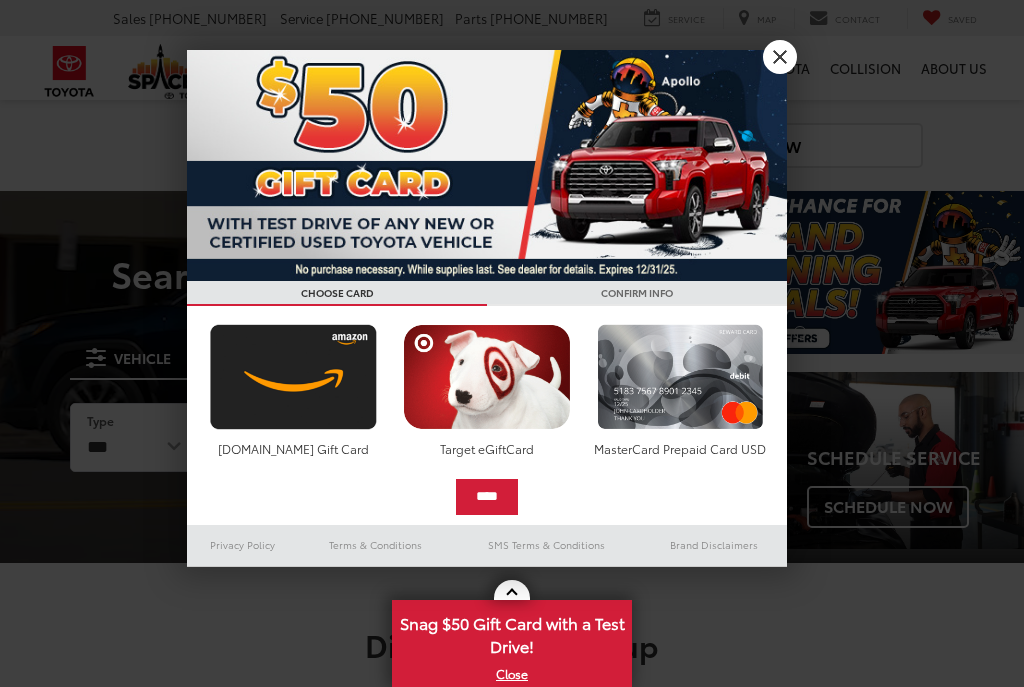 scroll, scrollTop: 0, scrollLeft: 0, axis: both 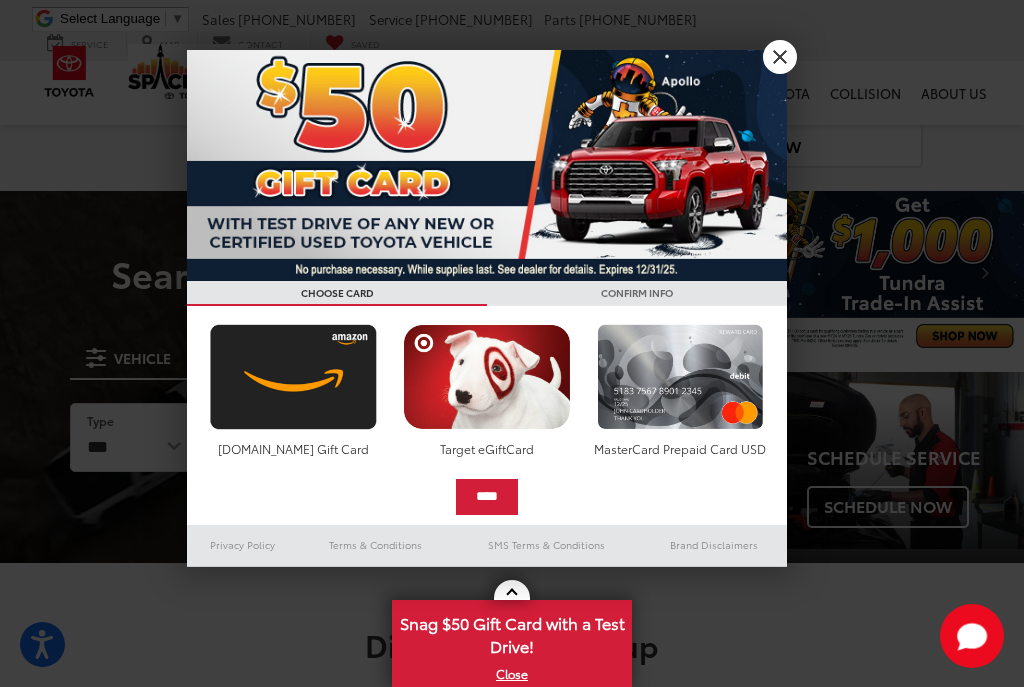 click on "X" at bounding box center (780, 57) 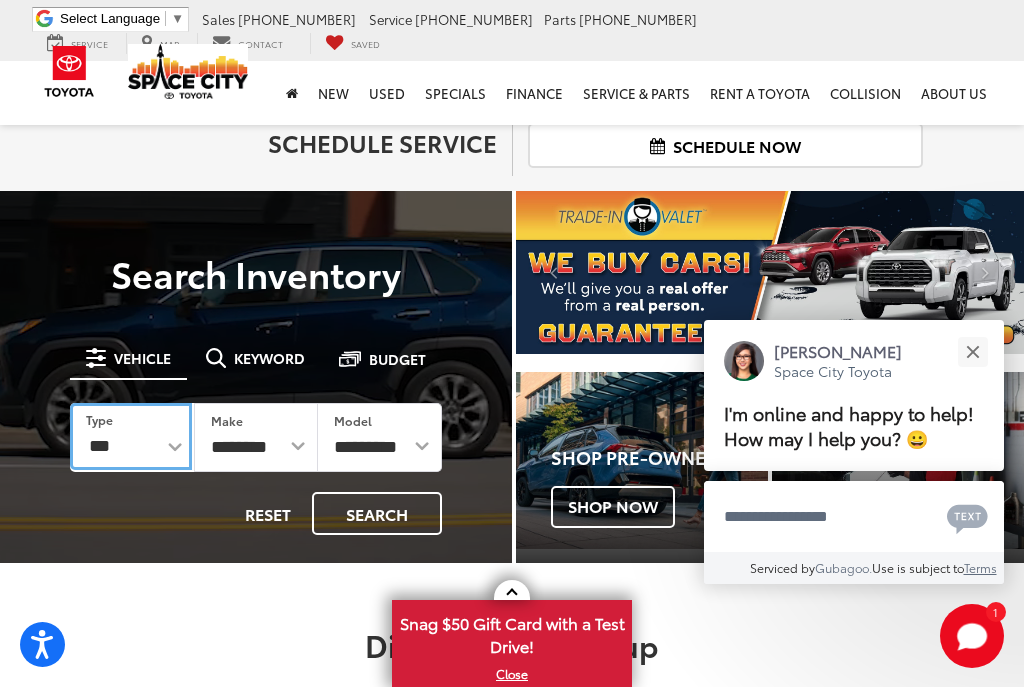 click on "***
***
****
*********" at bounding box center [131, 436] 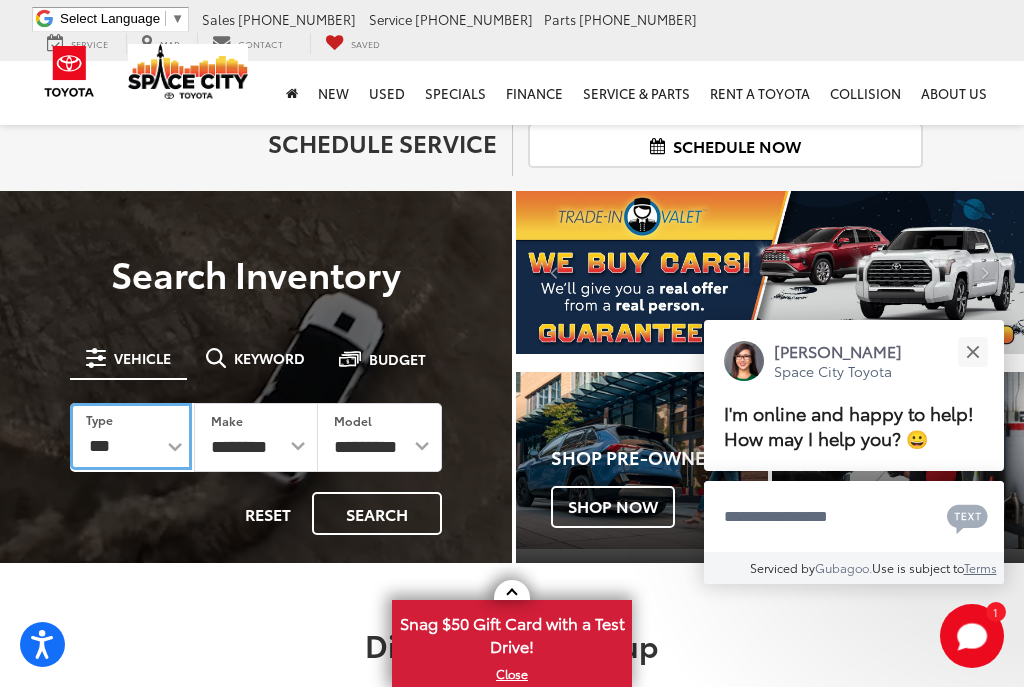 select on "******" 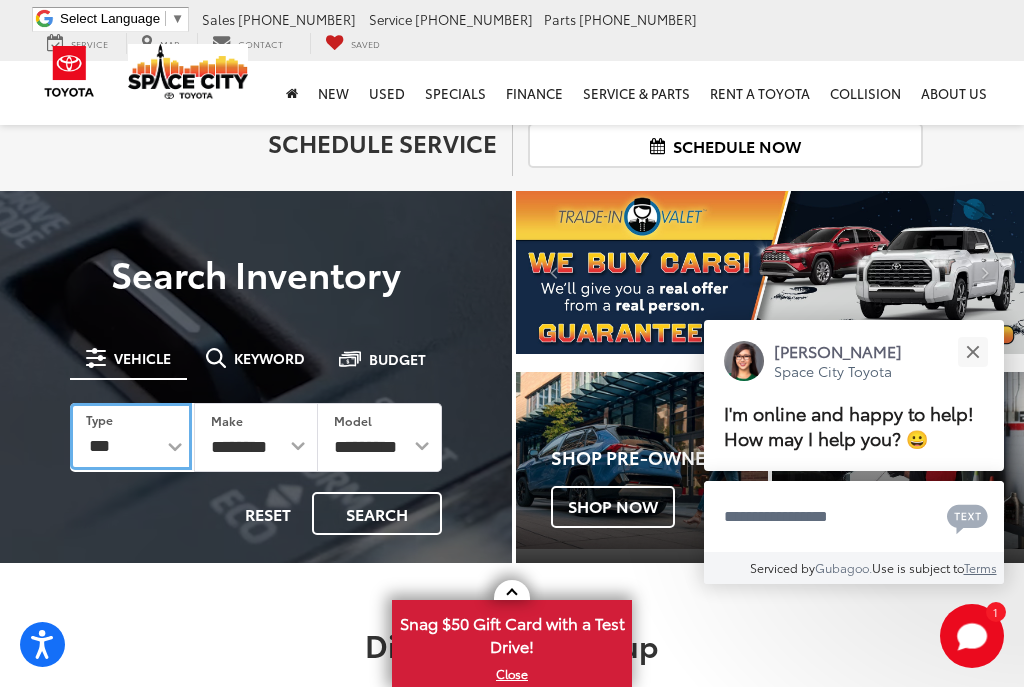 select on "******" 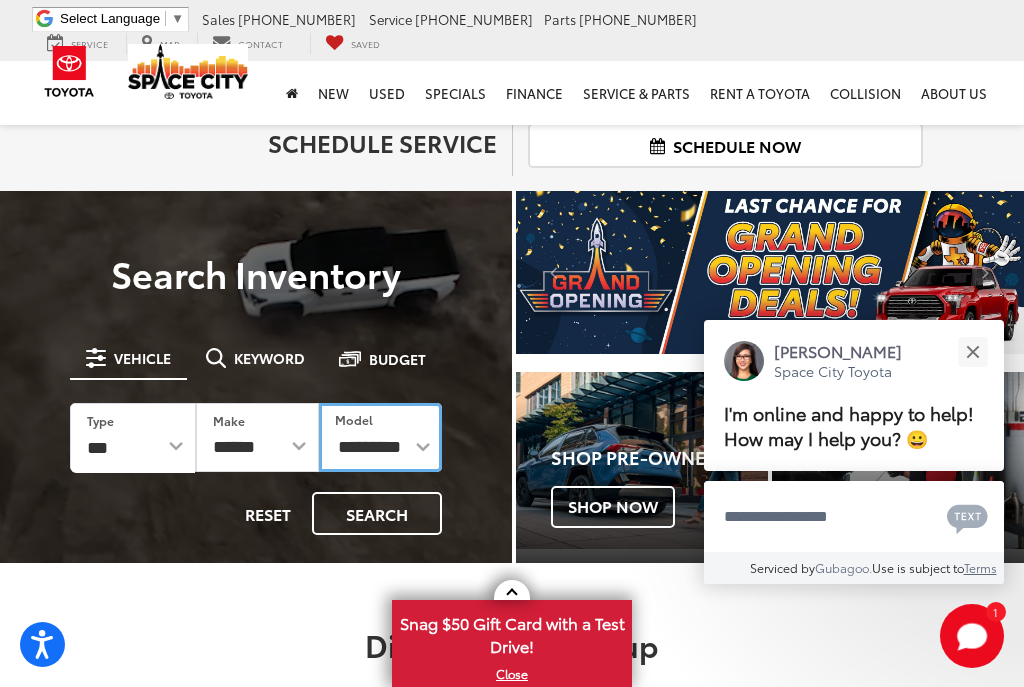 click on "**********" at bounding box center [380, 437] 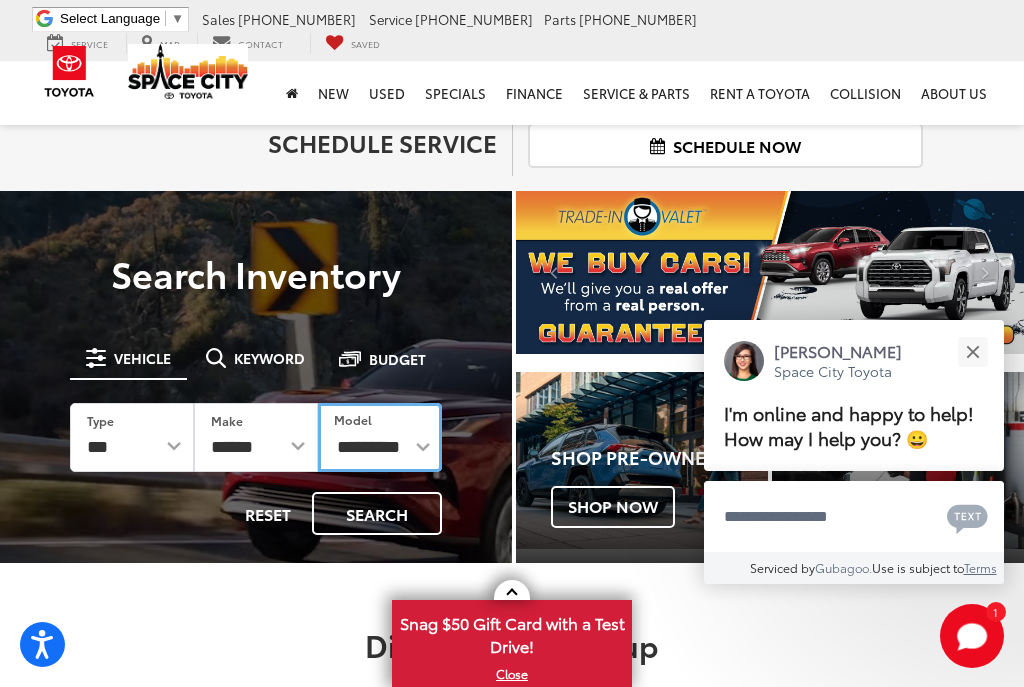 select on "****" 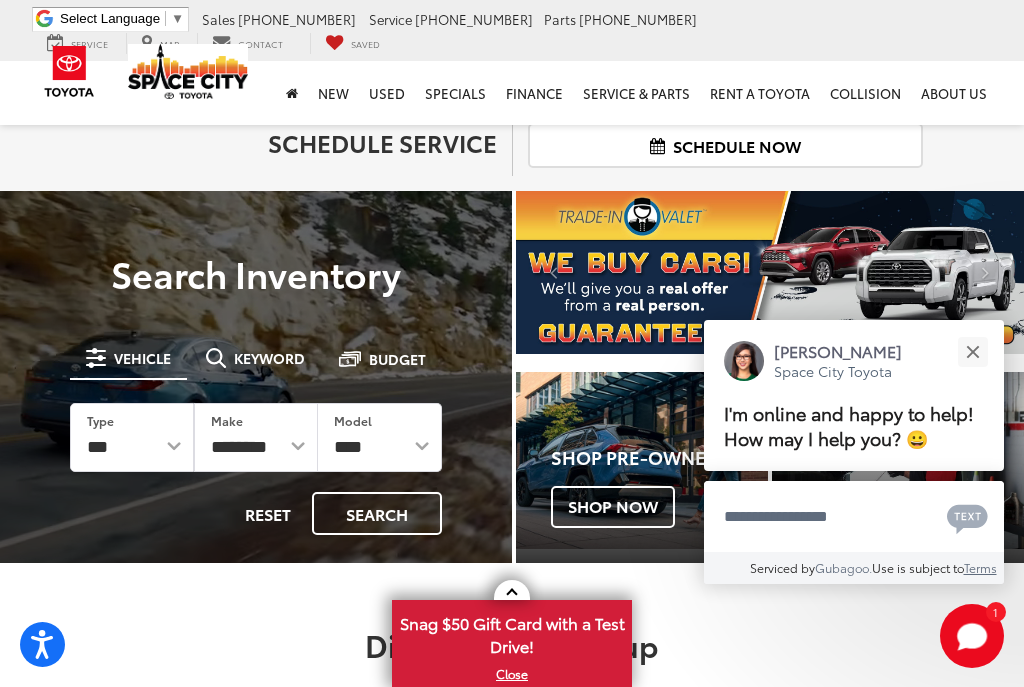 click at bounding box center [972, 351] 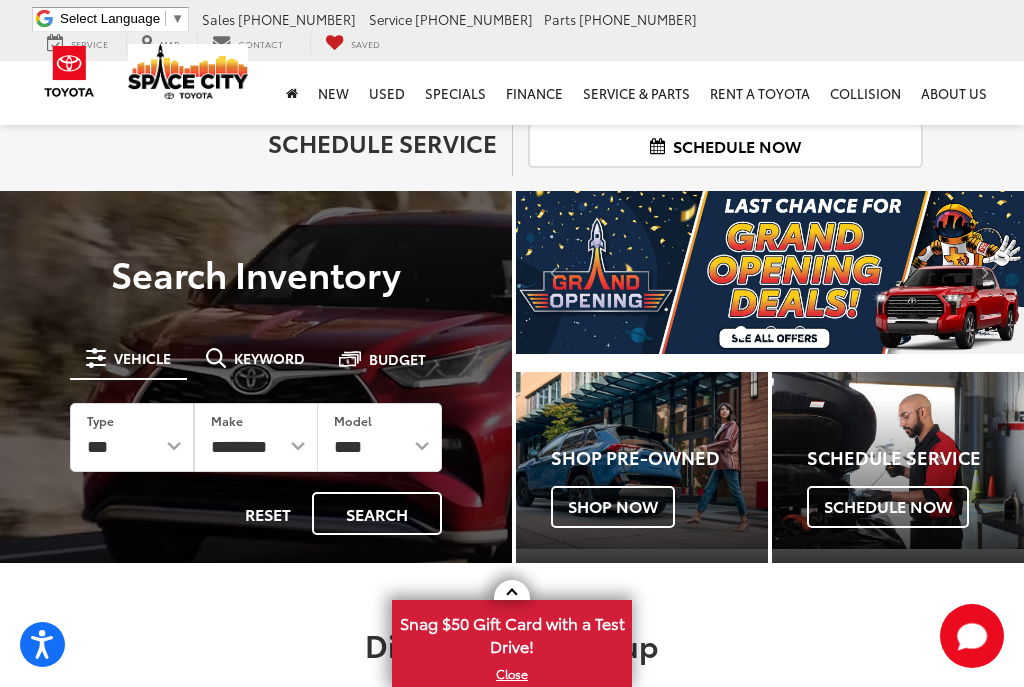click on "Search" at bounding box center (377, 513) 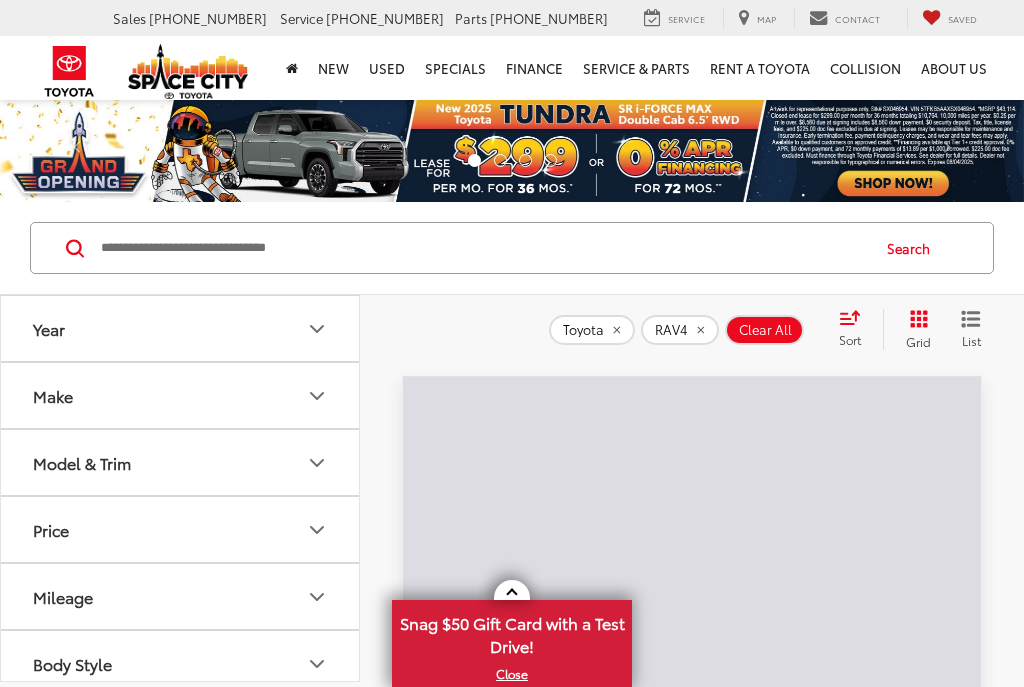 scroll, scrollTop: 0, scrollLeft: 0, axis: both 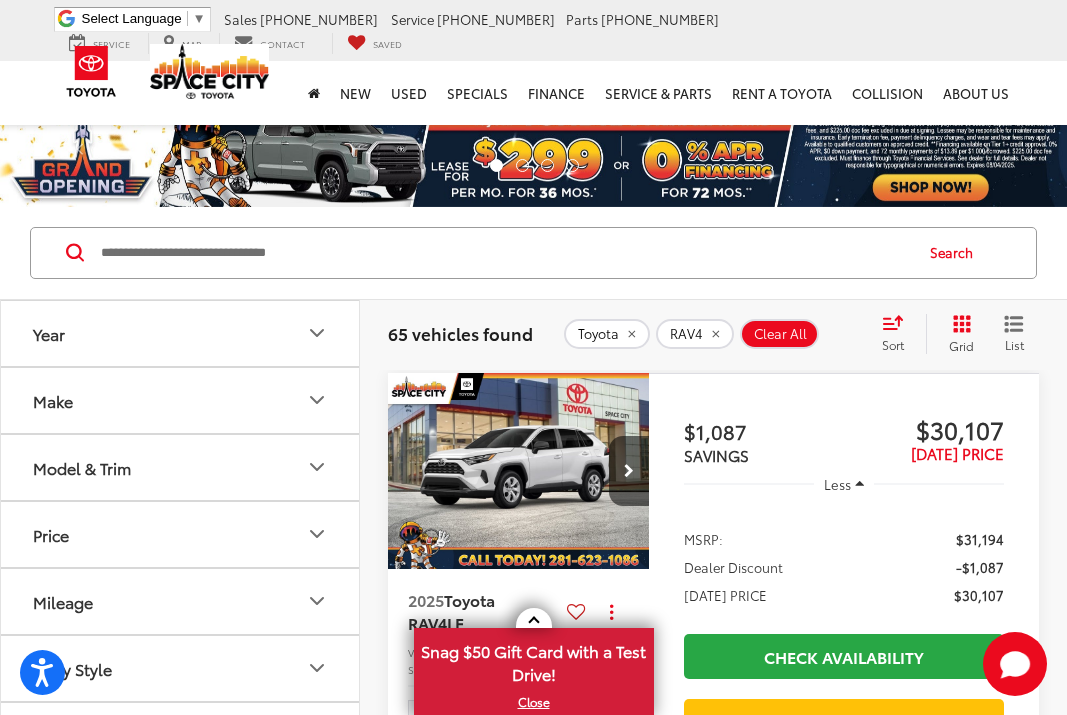 click 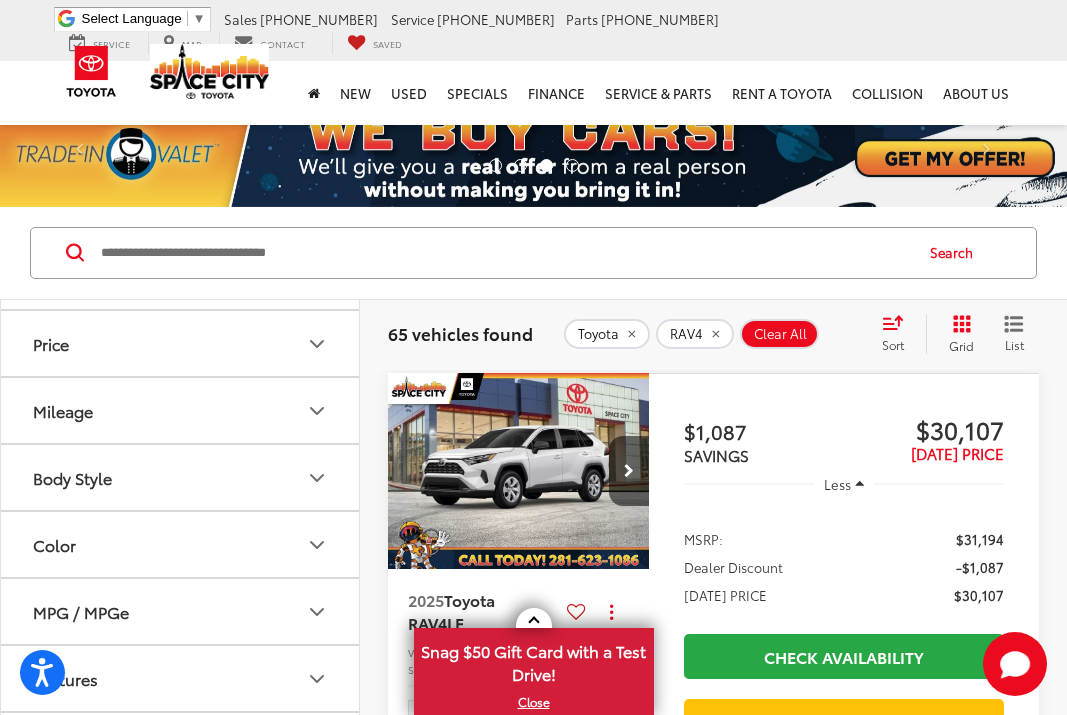 scroll, scrollTop: 1398, scrollLeft: 0, axis: vertical 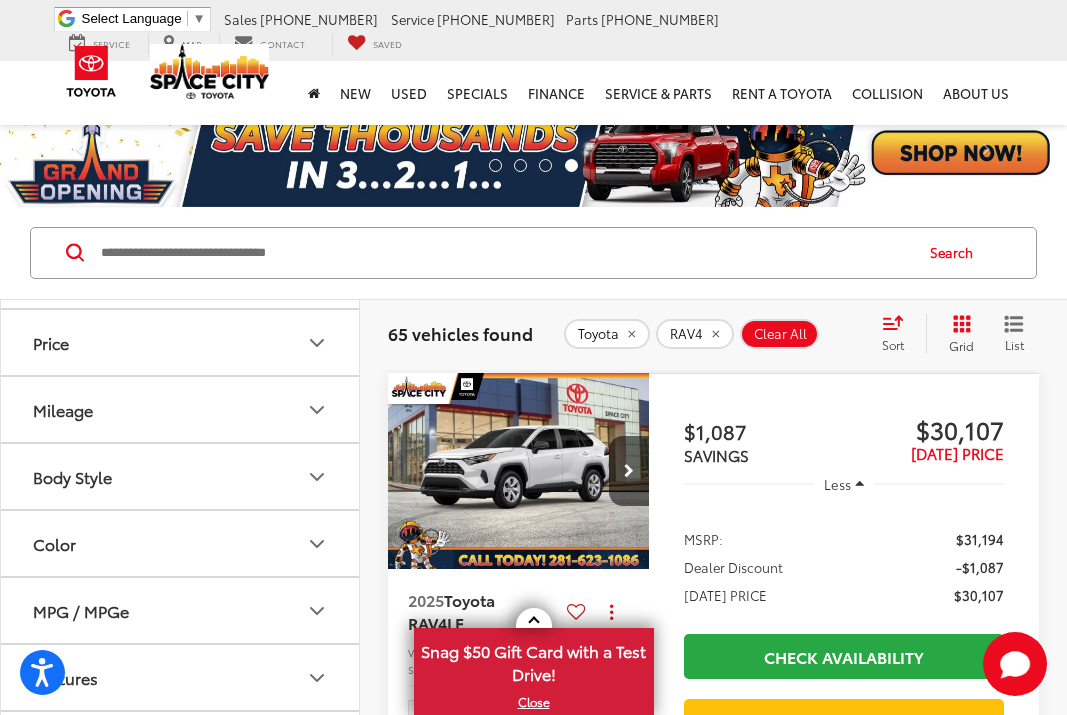 click 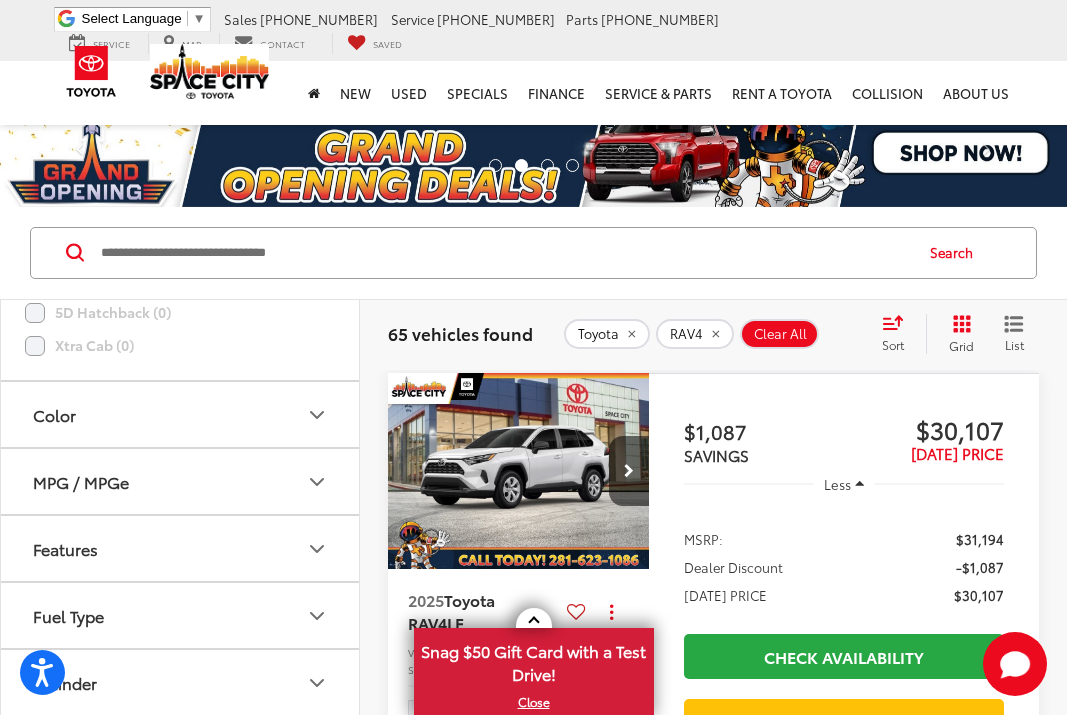 scroll, scrollTop: 1845, scrollLeft: 0, axis: vertical 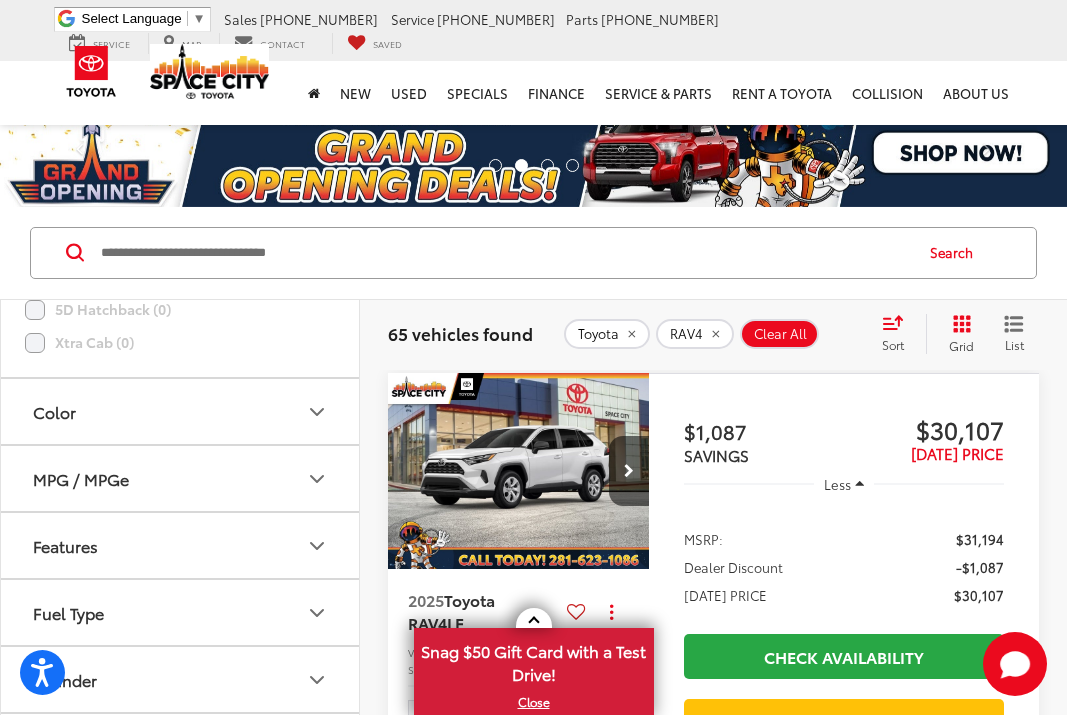 click 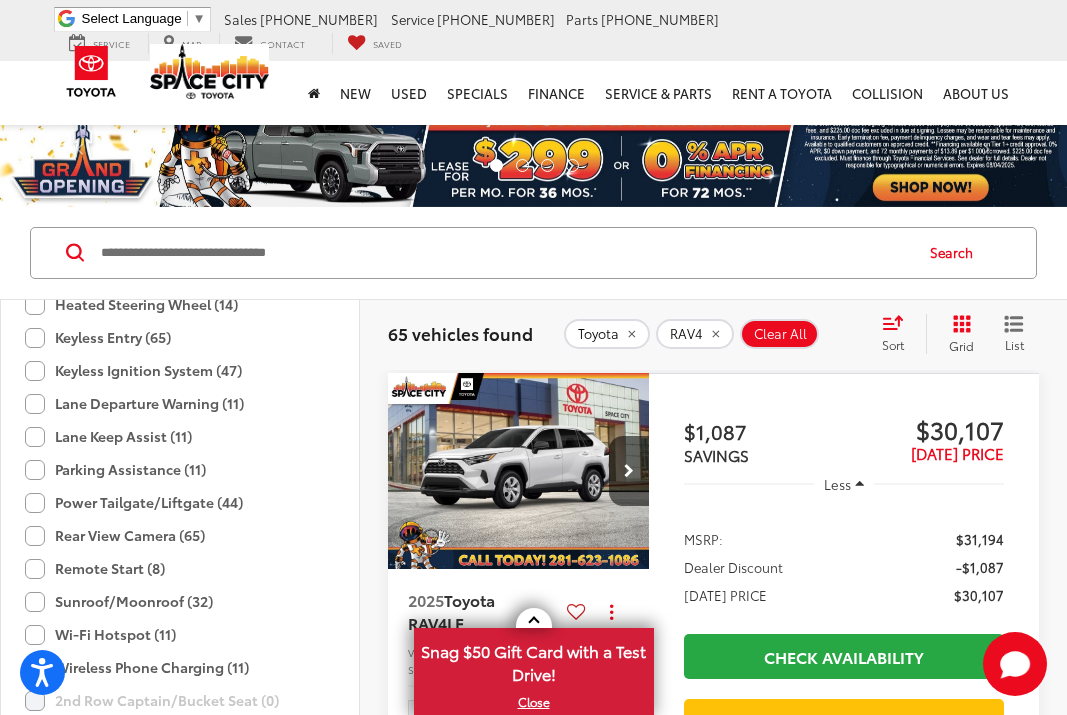 scroll, scrollTop: 2500, scrollLeft: 0, axis: vertical 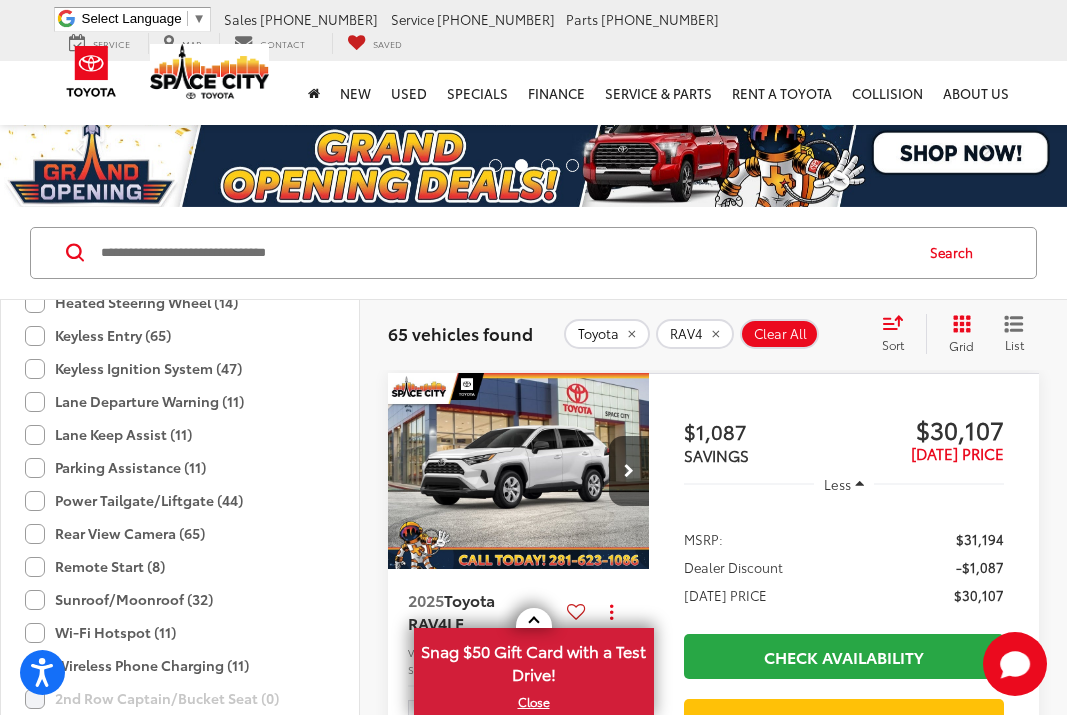 click on "Power Tailgate/Liftgate (44)" 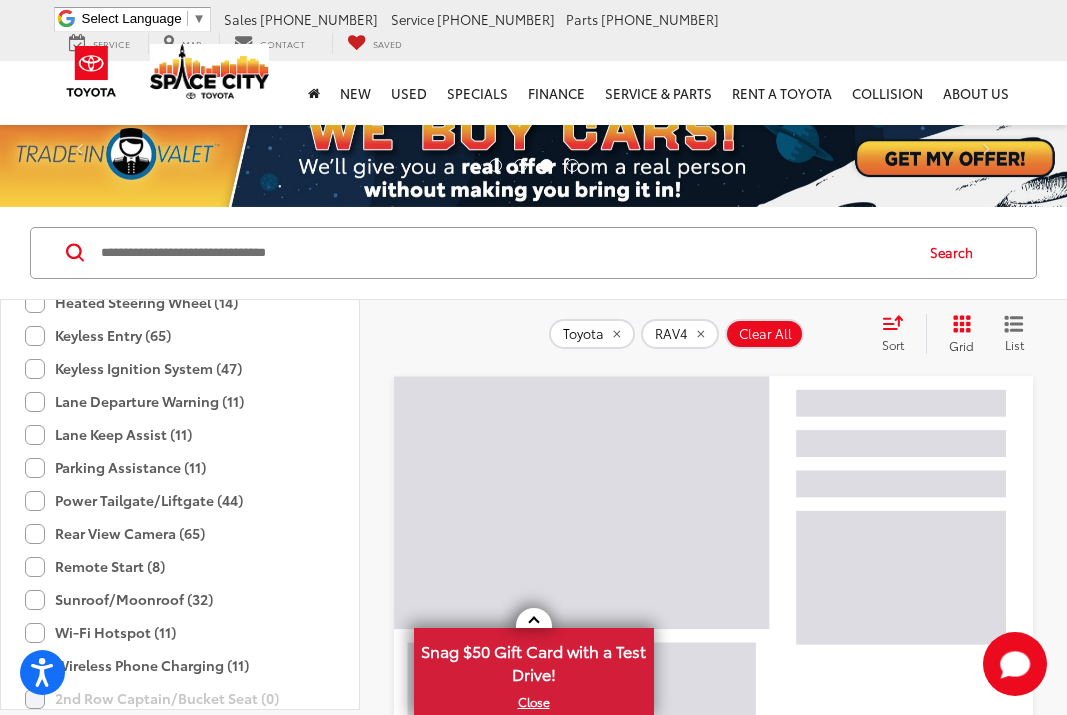 click on "Power Tailgate/Liftgate (44)" 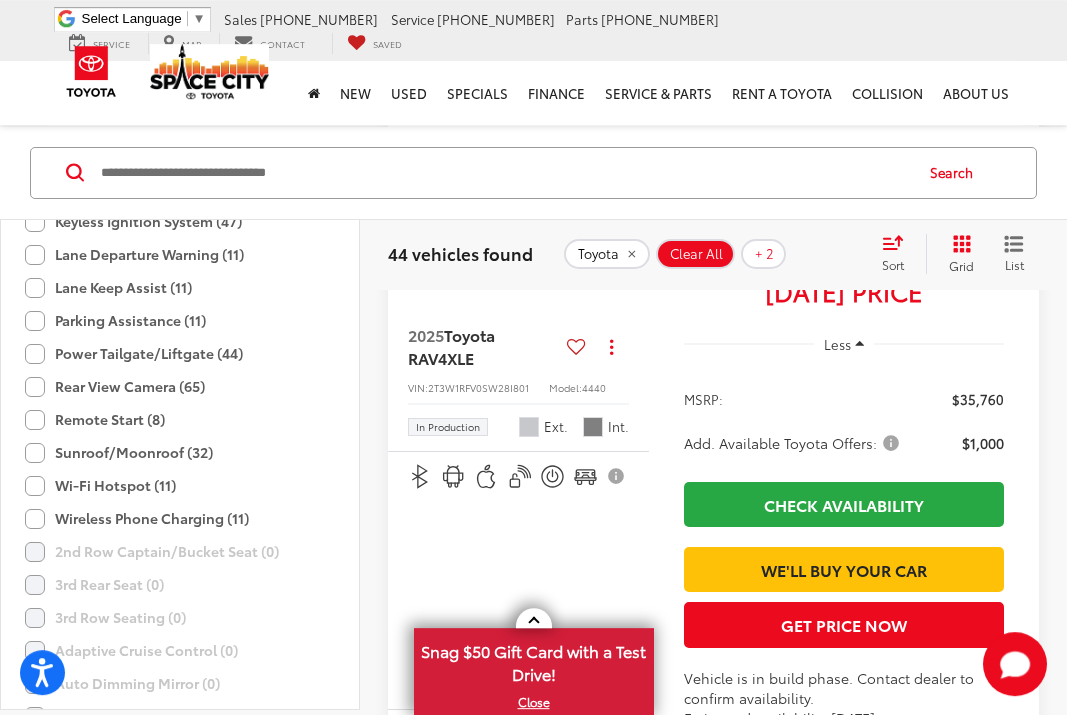 scroll, scrollTop: 235, scrollLeft: 0, axis: vertical 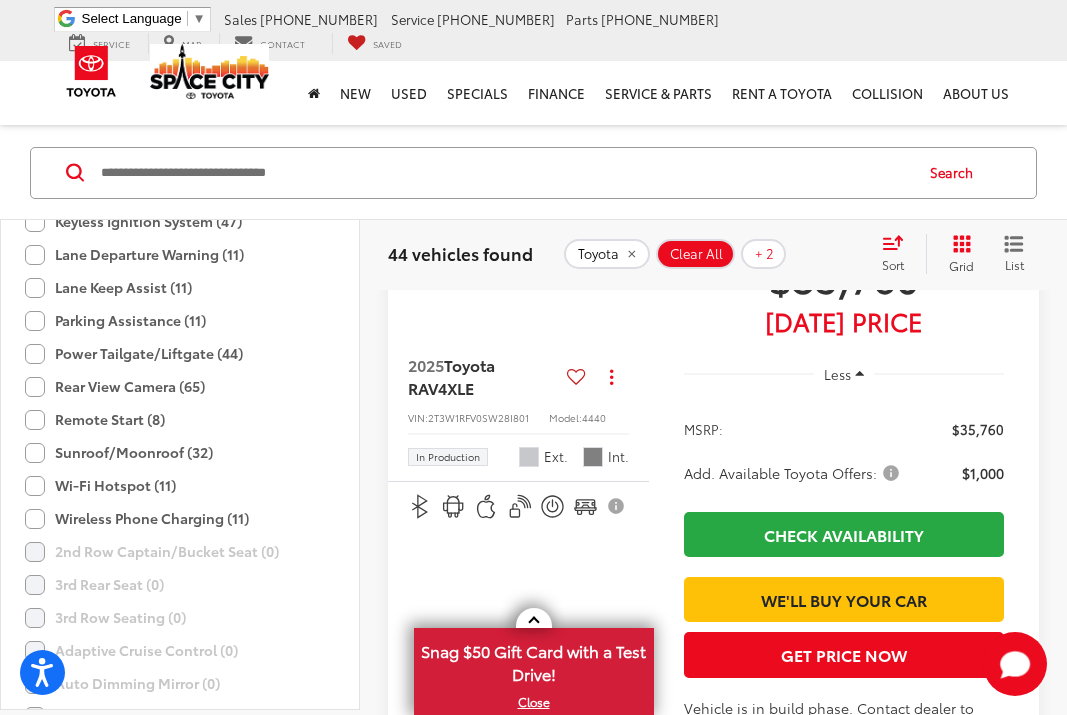 click on "3rd Rear Seat (0)" 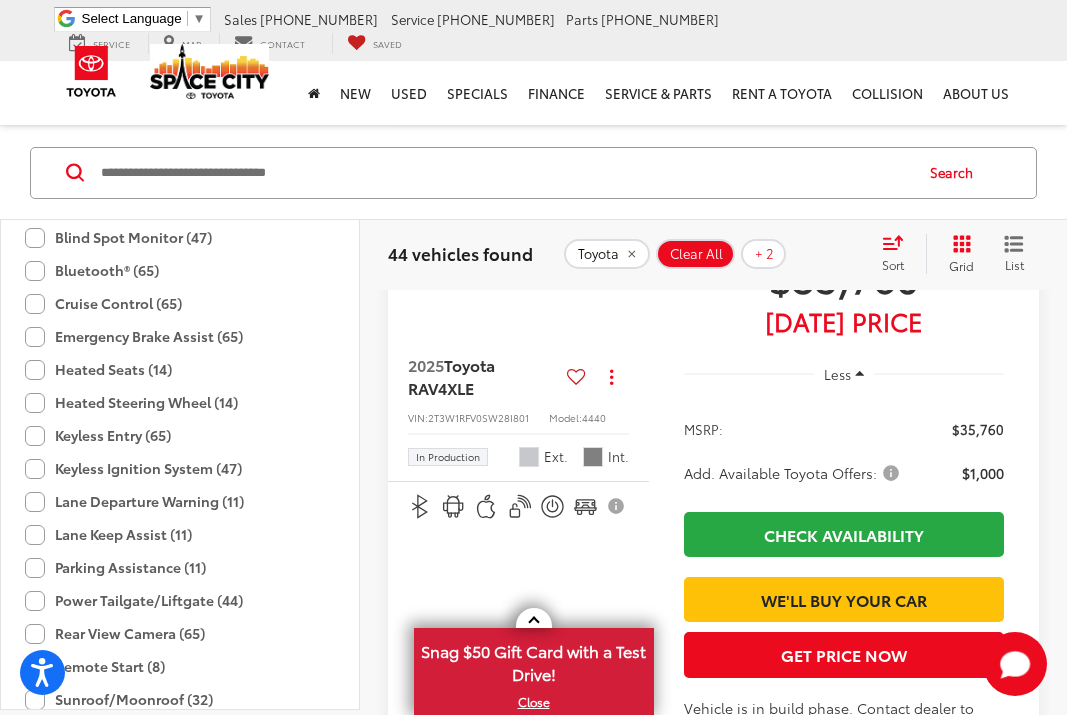 scroll, scrollTop: 2268, scrollLeft: 0, axis: vertical 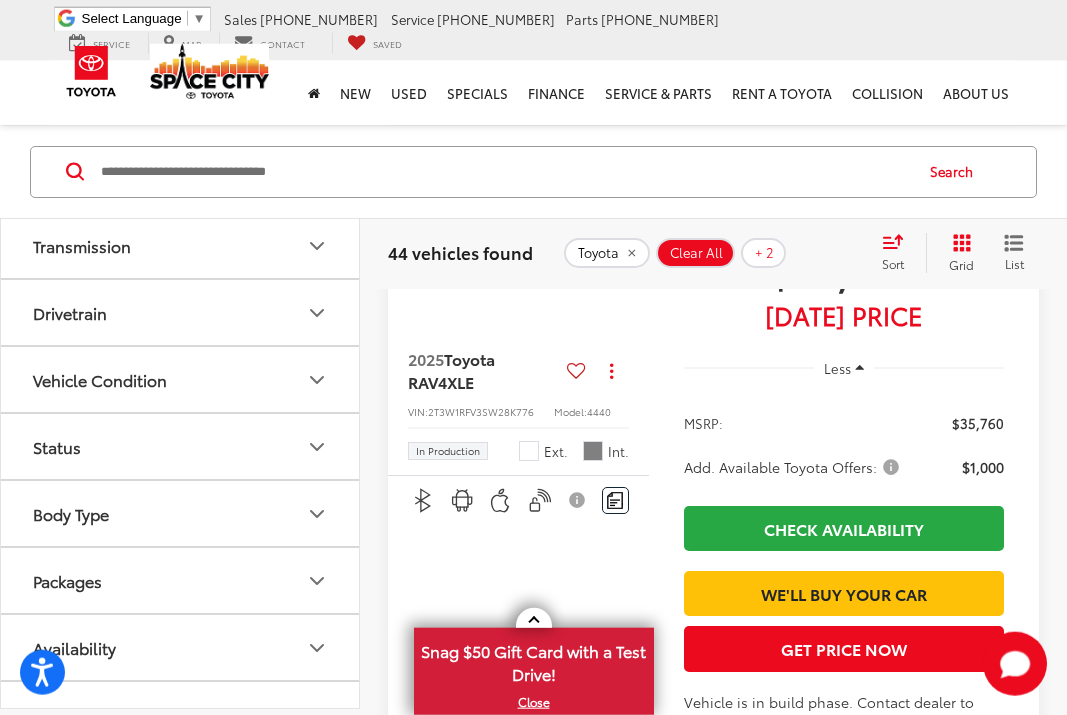 click 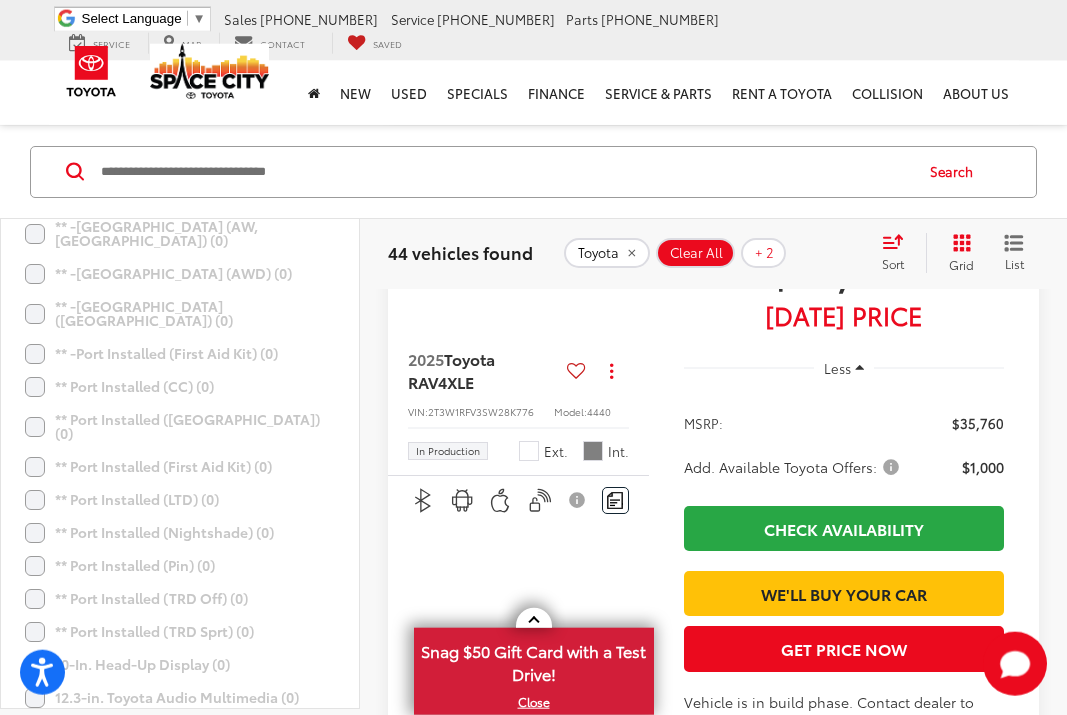 scroll, scrollTop: 4735, scrollLeft: 0, axis: vertical 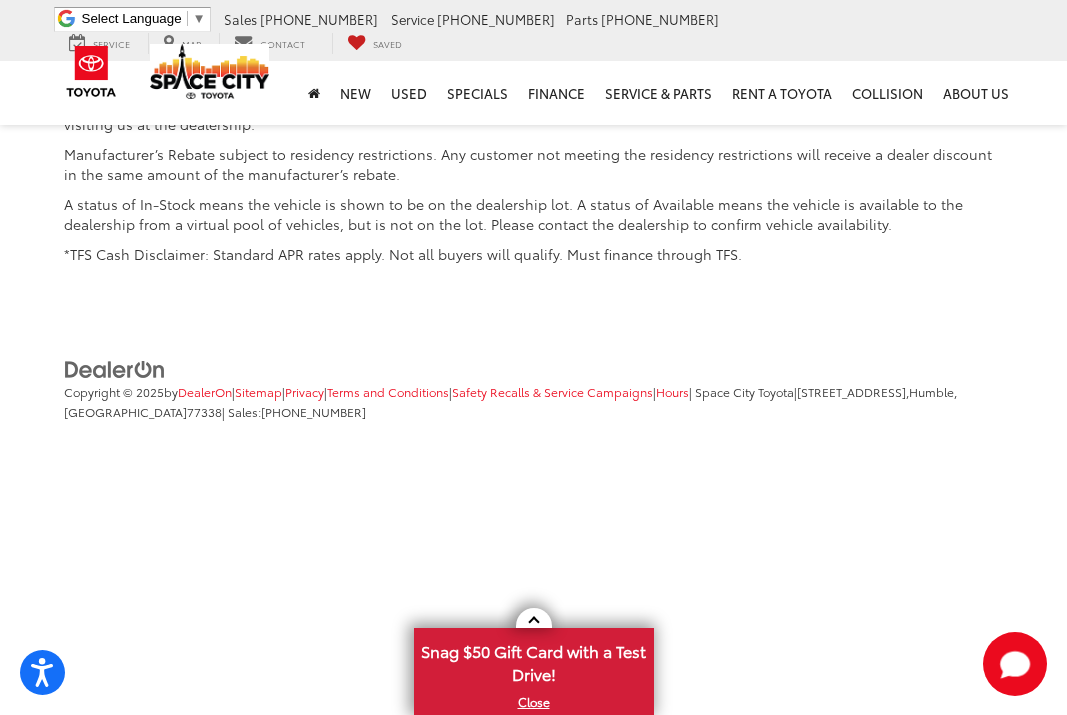 click on "Next" at bounding box center (829, -378) 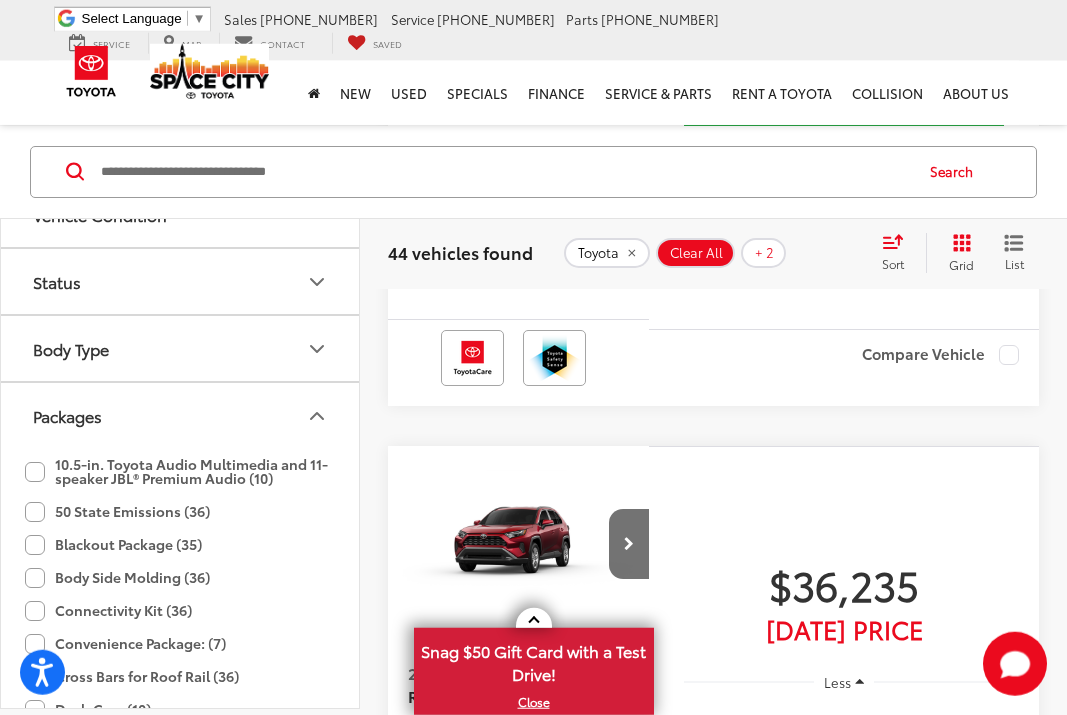 scroll, scrollTop: 4386, scrollLeft: 0, axis: vertical 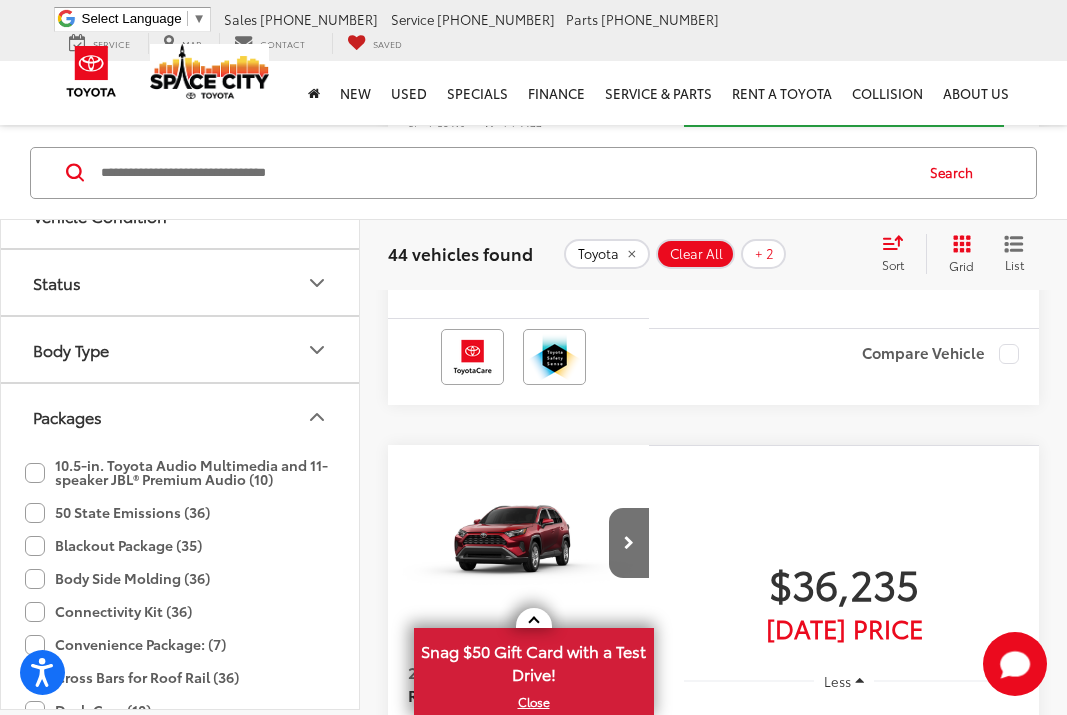 click on "Today's Price" at bounding box center [957, -88] 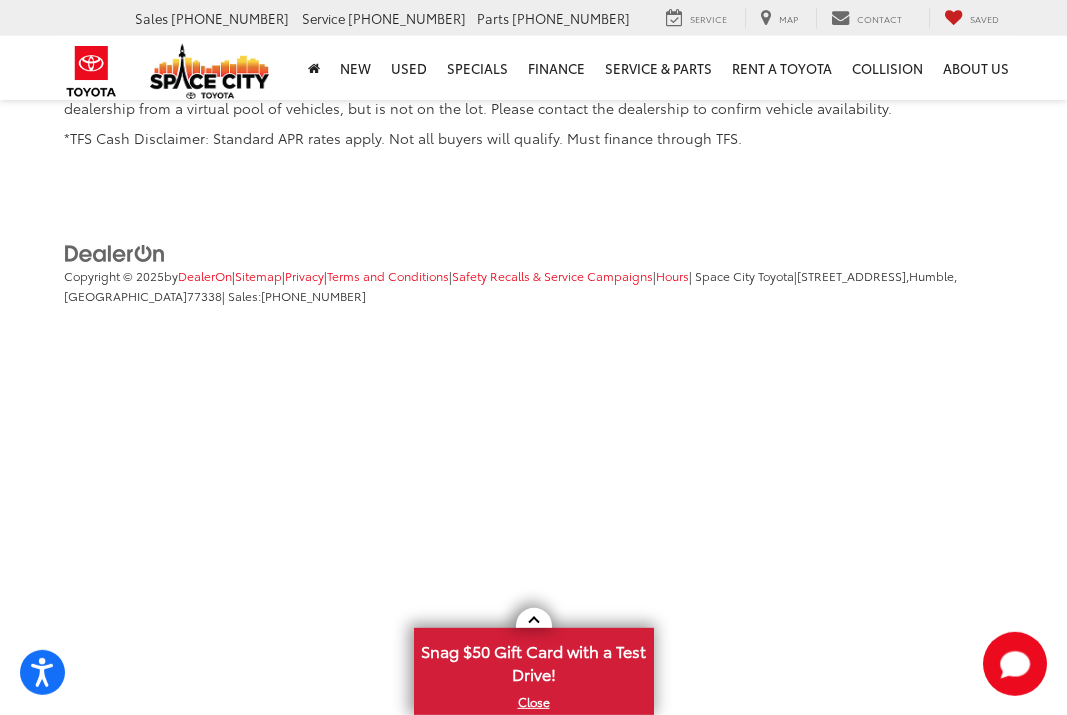 scroll, scrollTop: 9293, scrollLeft: 0, axis: vertical 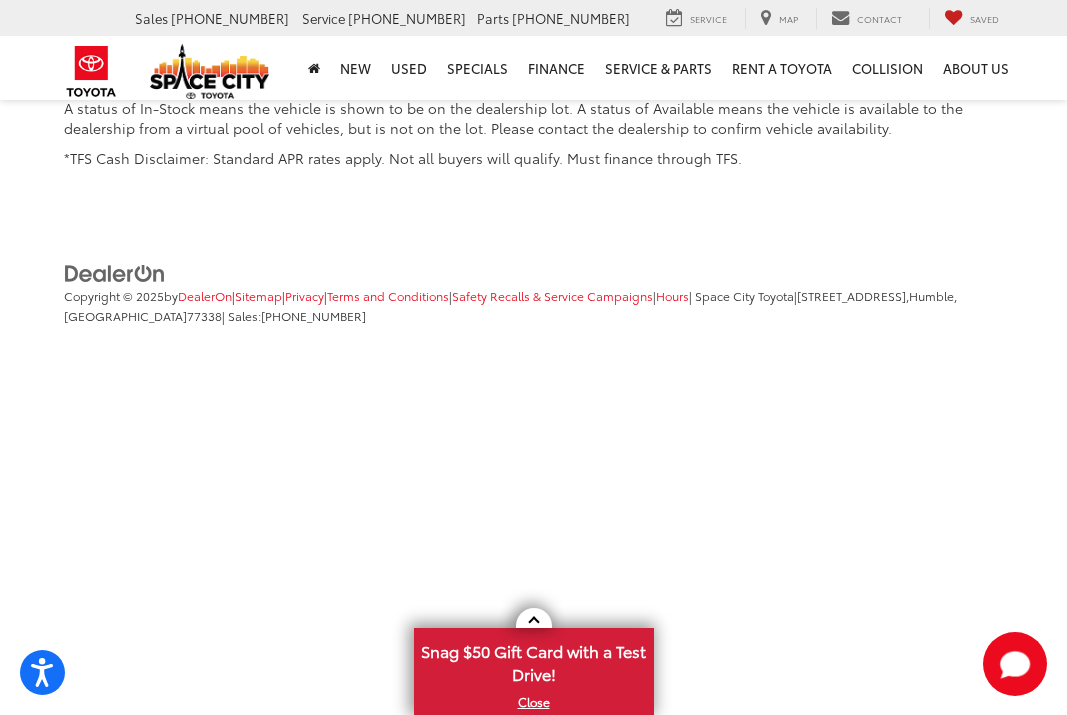 click on "Next" at bounding box center (829, -474) 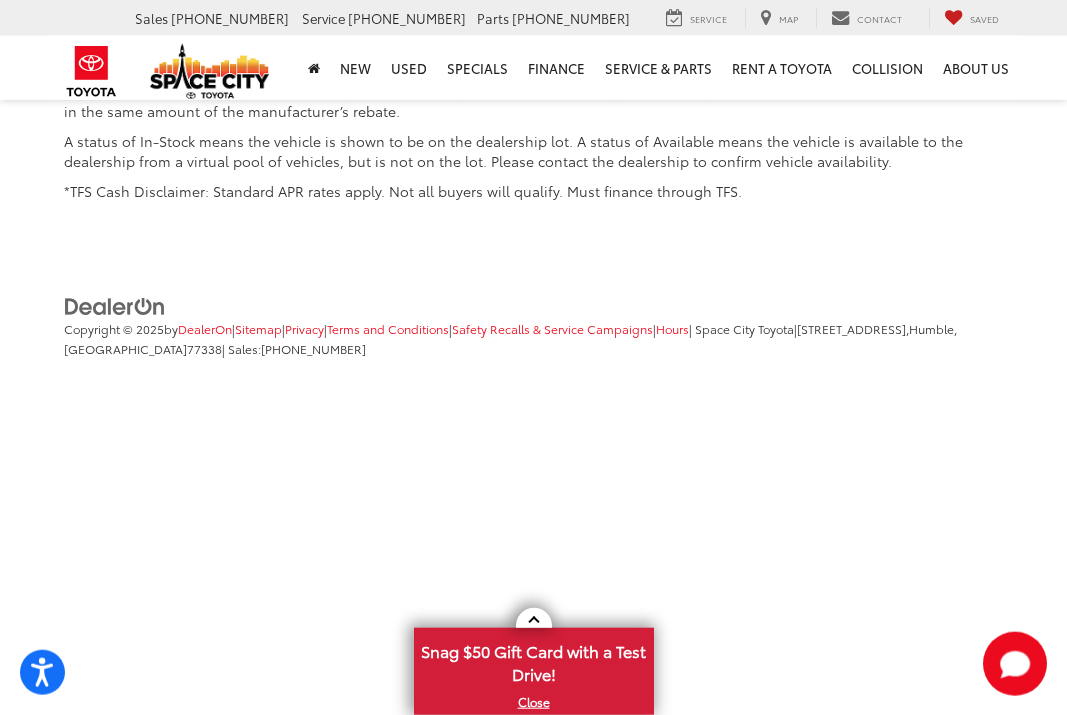 scroll, scrollTop: 10023, scrollLeft: 0, axis: vertical 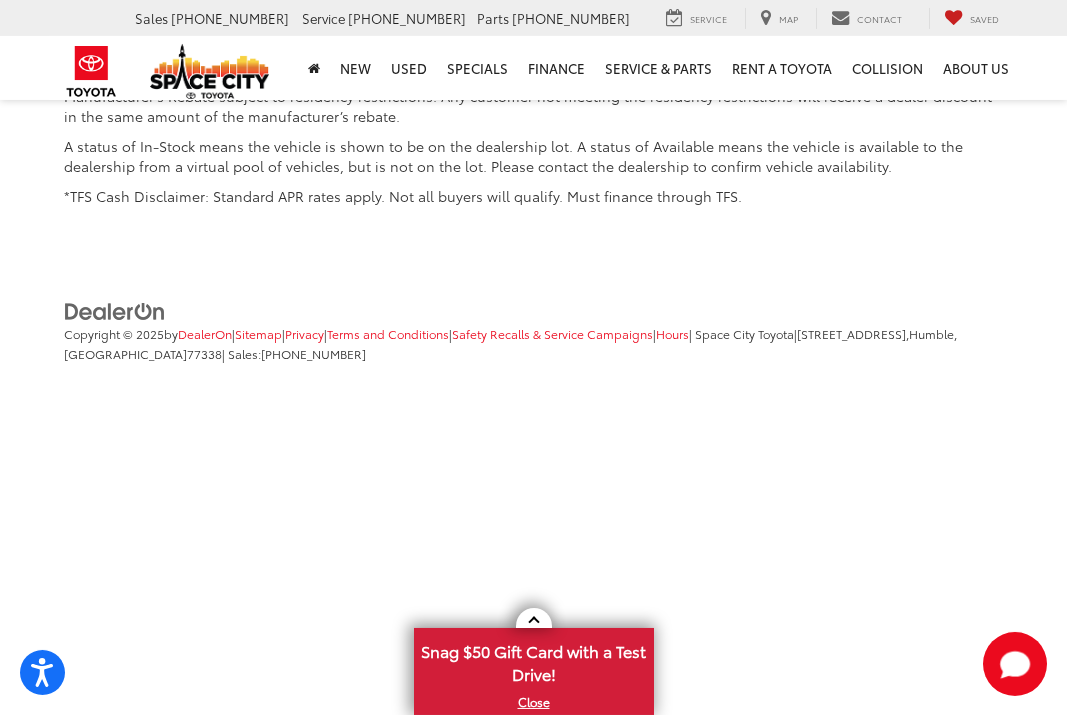 click on "Next" at bounding box center (829, -436) 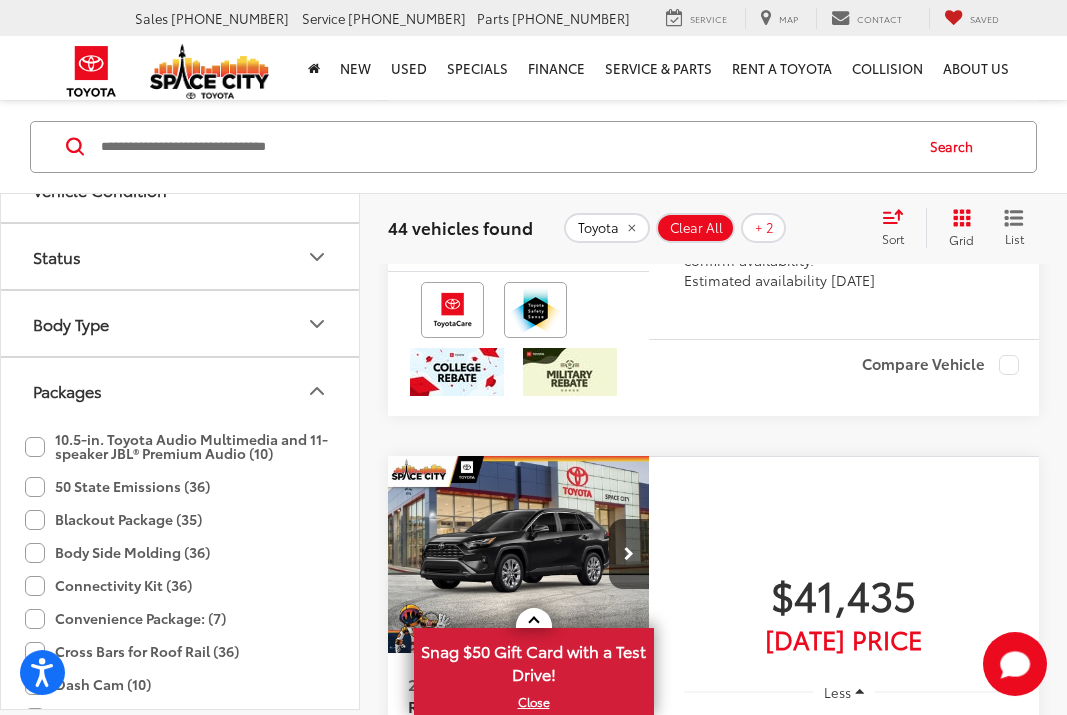 scroll, scrollTop: 3832, scrollLeft: 0, axis: vertical 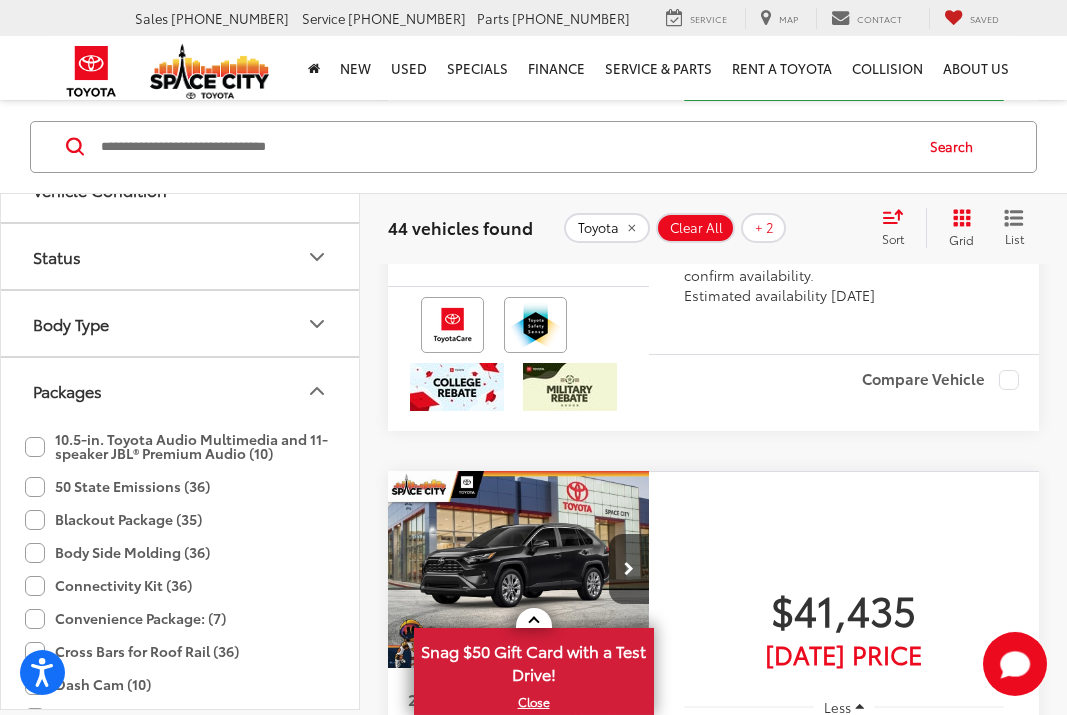 click 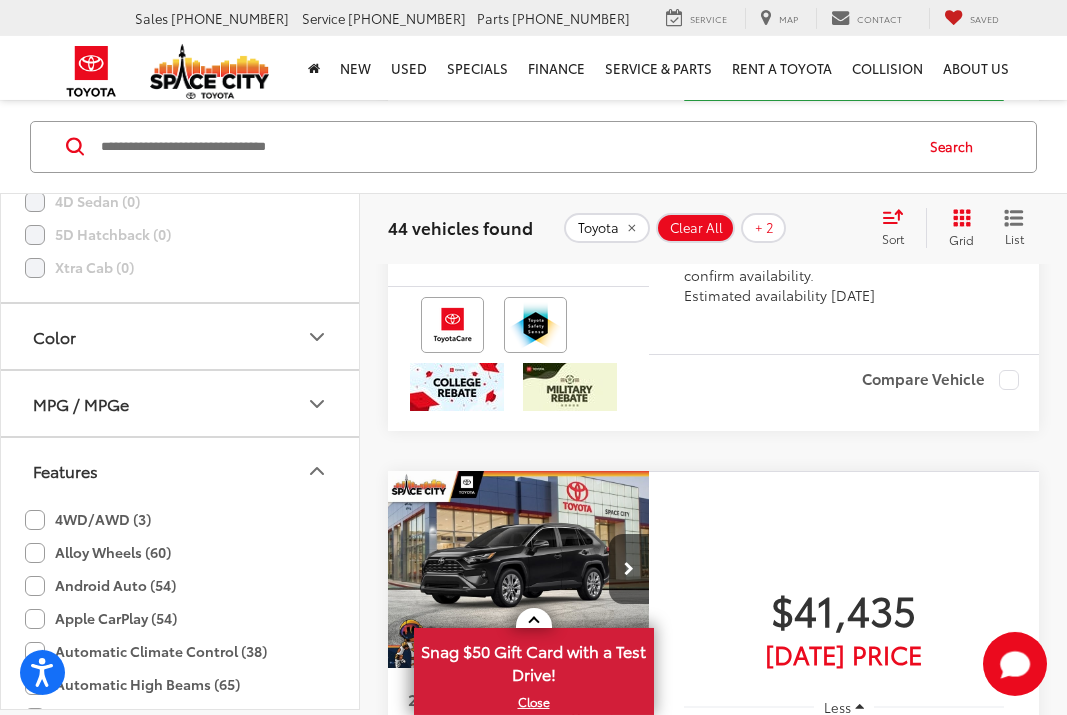 scroll, scrollTop: 1745, scrollLeft: 0, axis: vertical 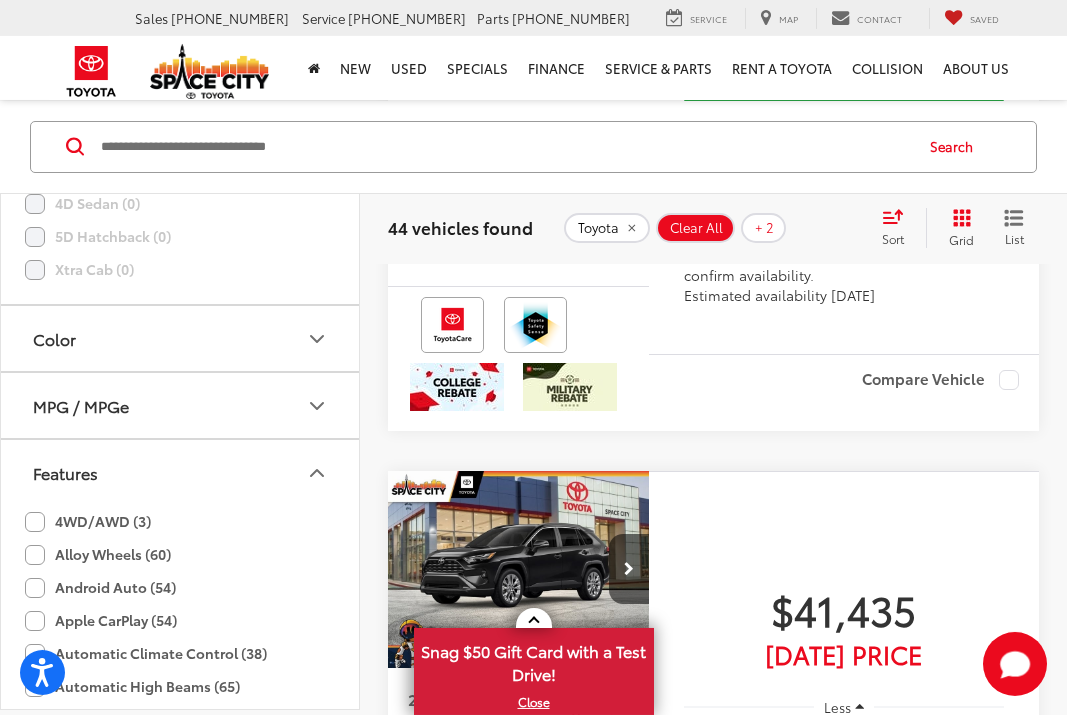 click 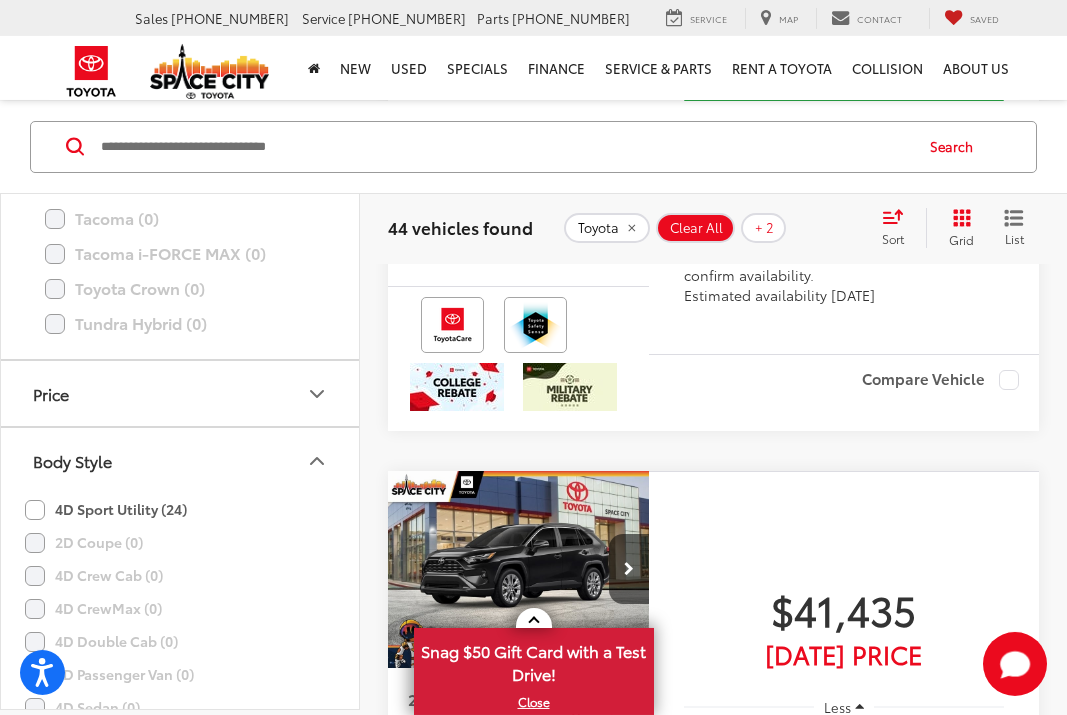 scroll, scrollTop: 1240, scrollLeft: 0, axis: vertical 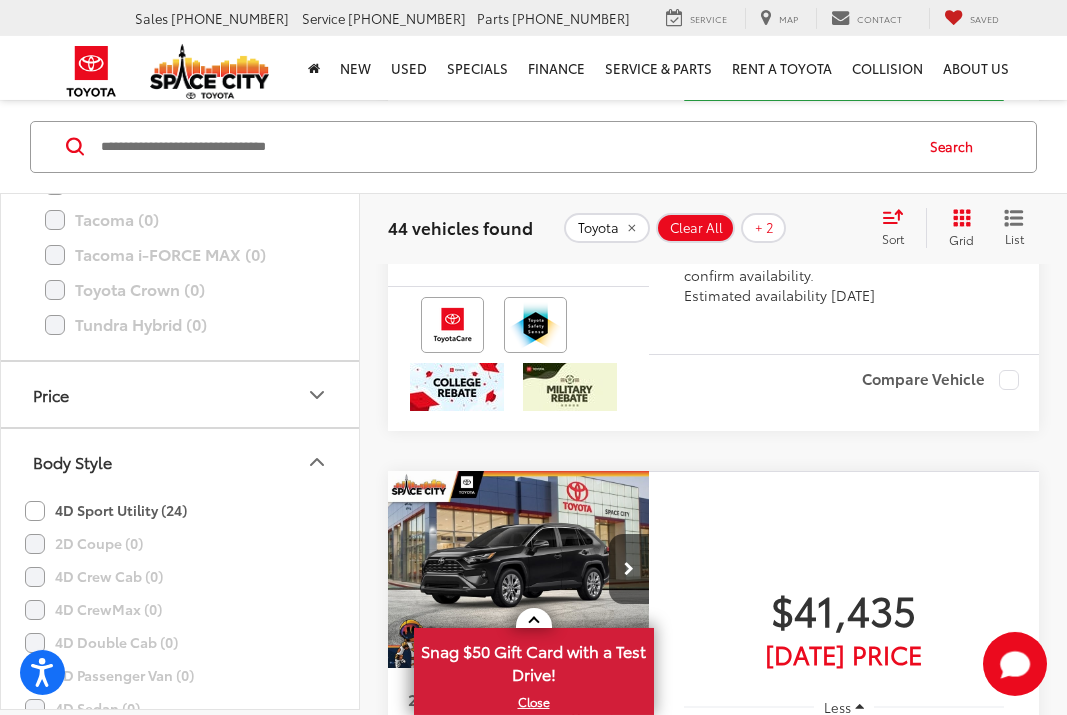 click 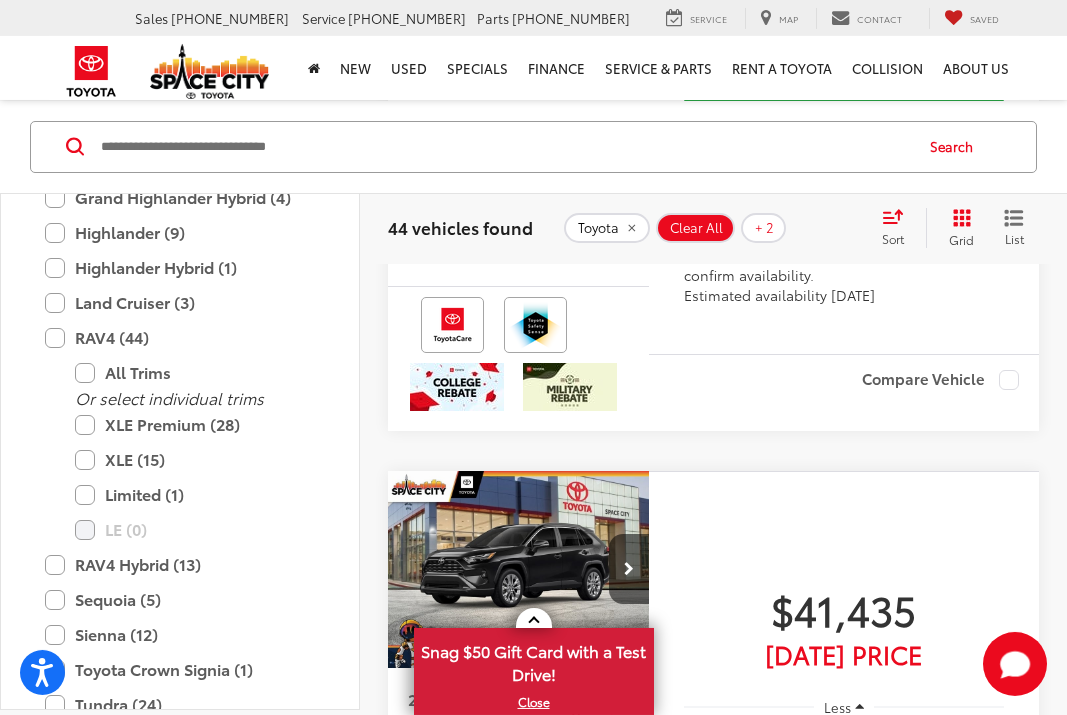 scroll, scrollTop: 433, scrollLeft: 0, axis: vertical 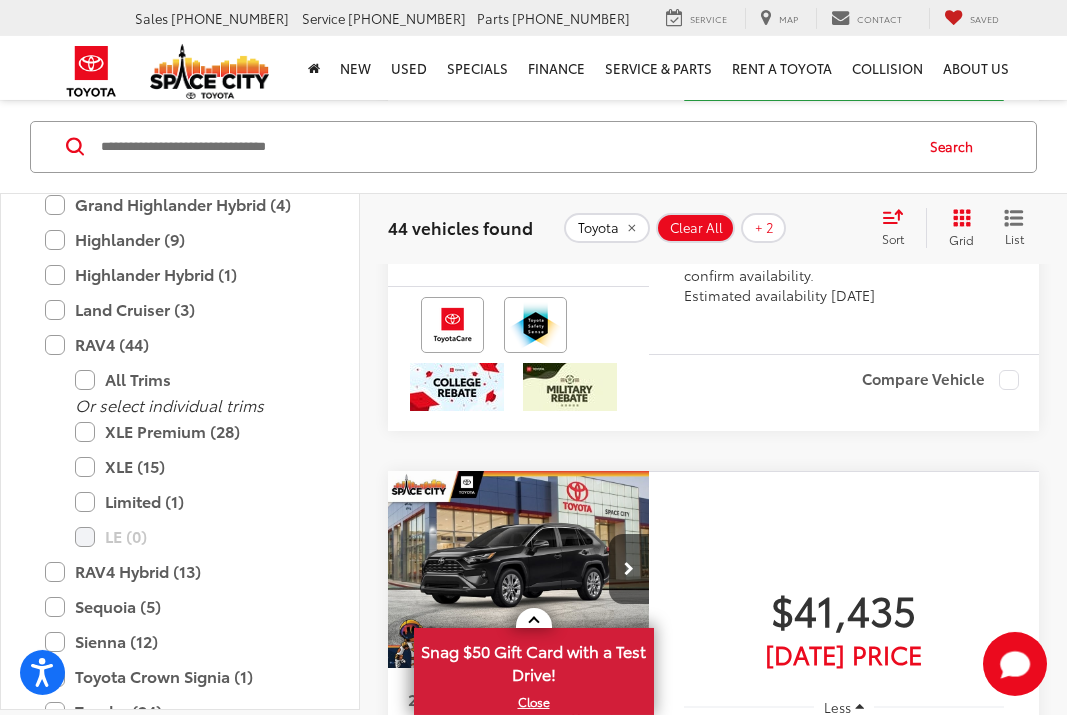 click on "Toyota" at bounding box center (598, 228) 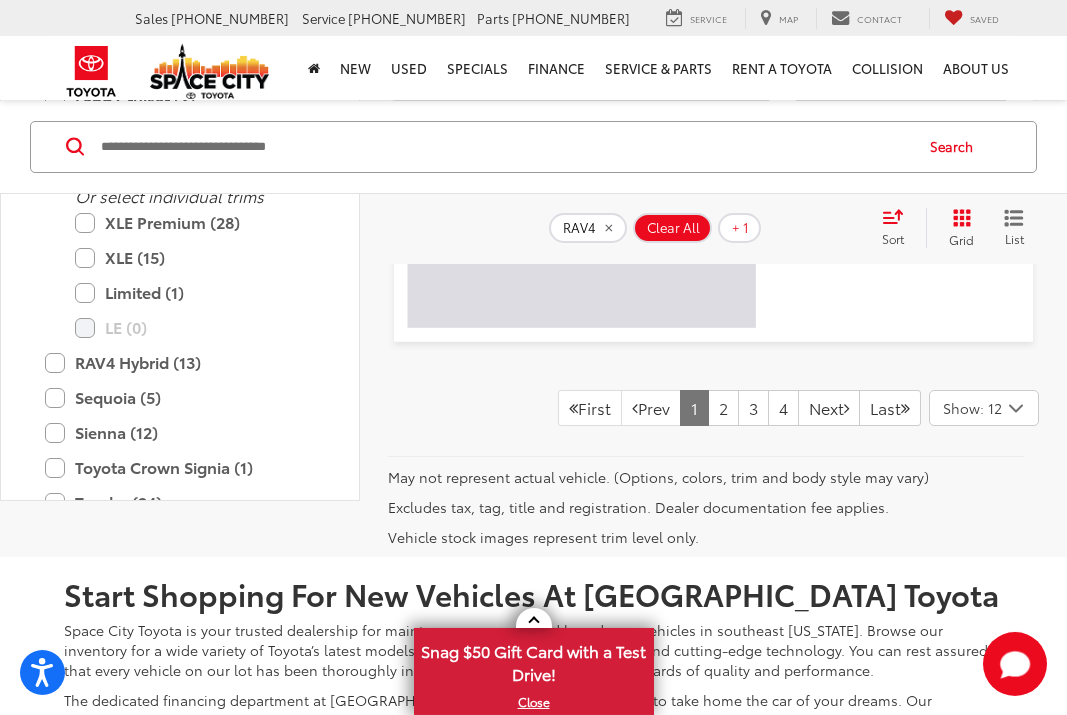 click on "XLE (15)" at bounding box center (195, 257) 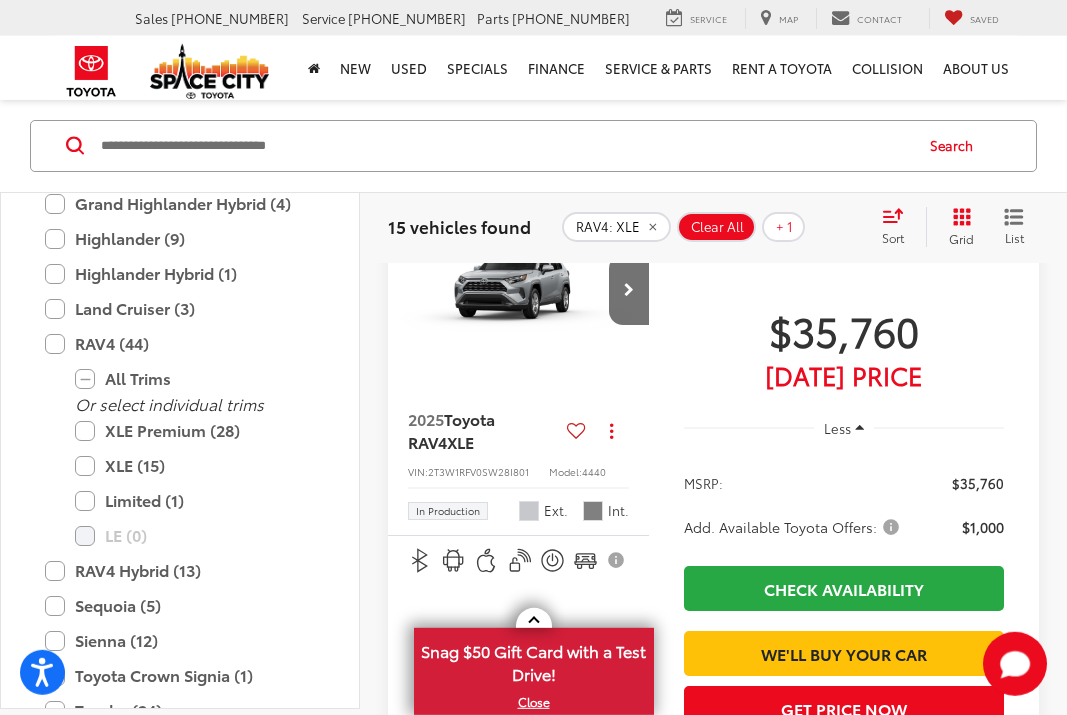 scroll, scrollTop: 145, scrollLeft: 0, axis: vertical 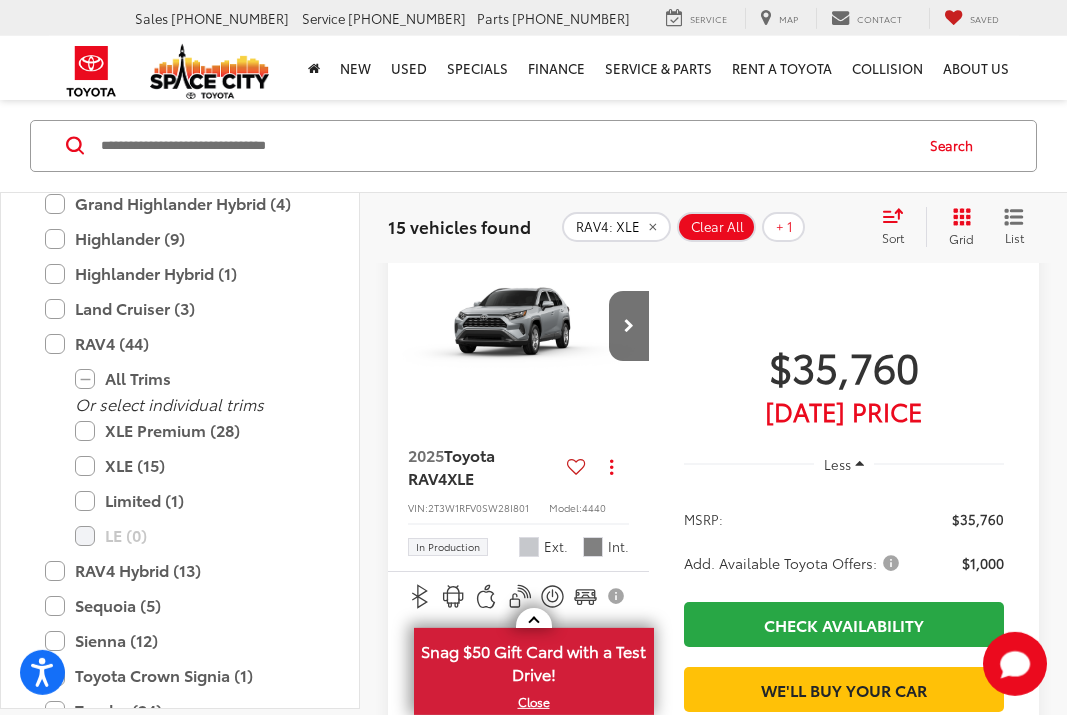 click on "Sort" at bounding box center [899, 227] 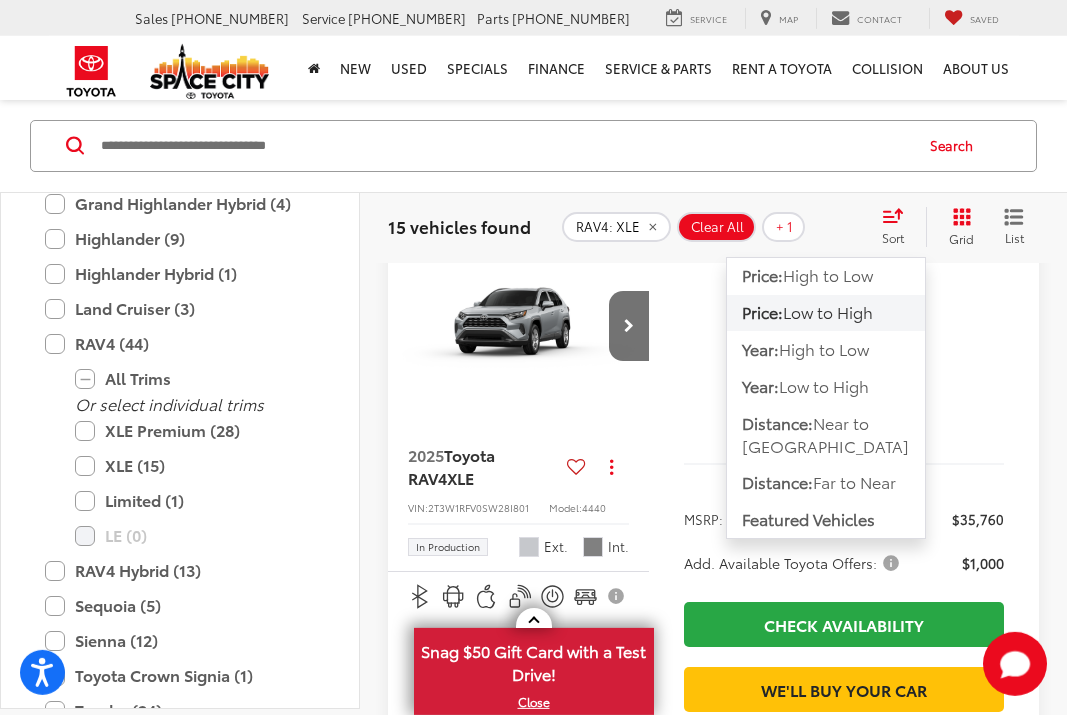 click on "Price:  Low to High" 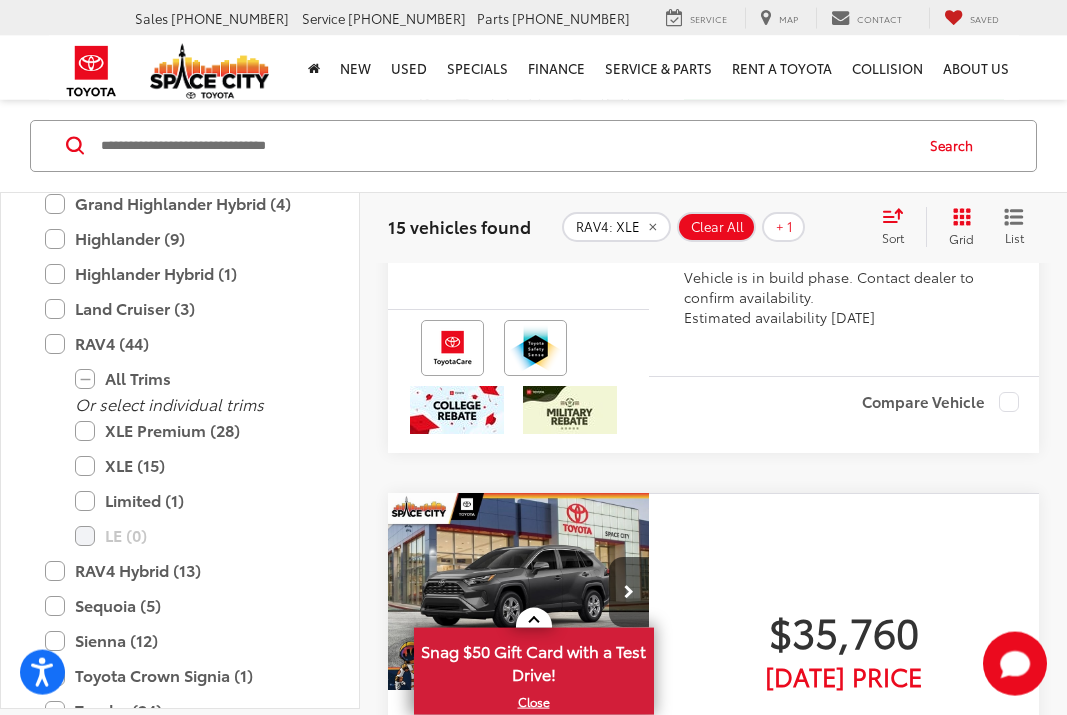 scroll, scrollTop: 6176, scrollLeft: 0, axis: vertical 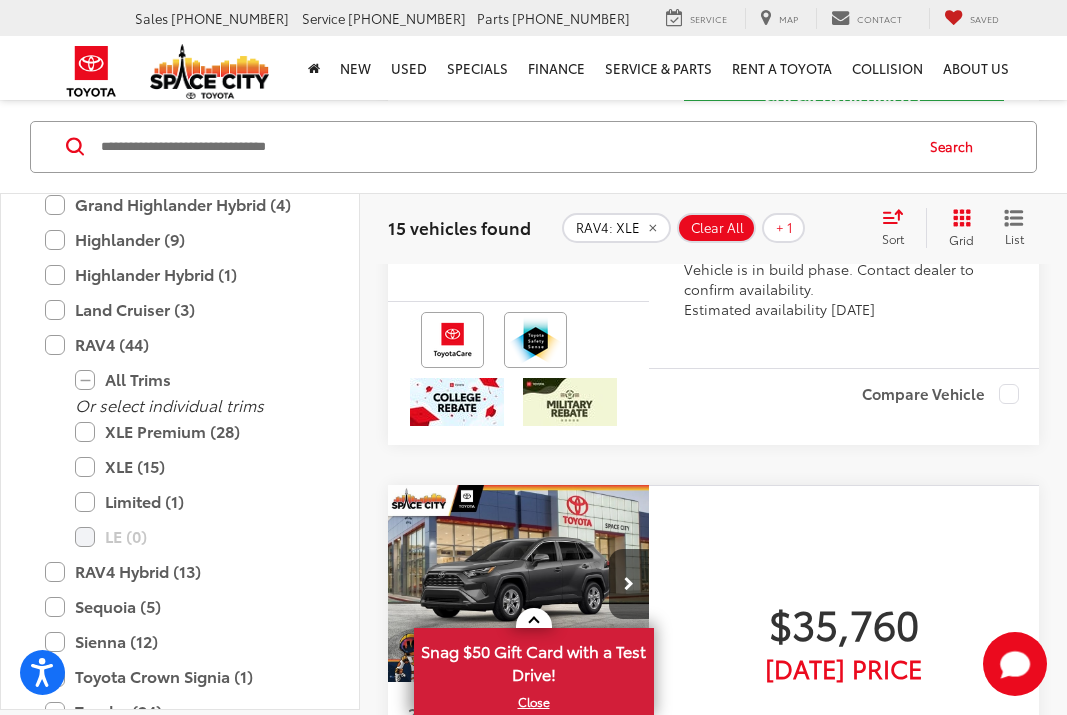 click at bounding box center [476, -52] 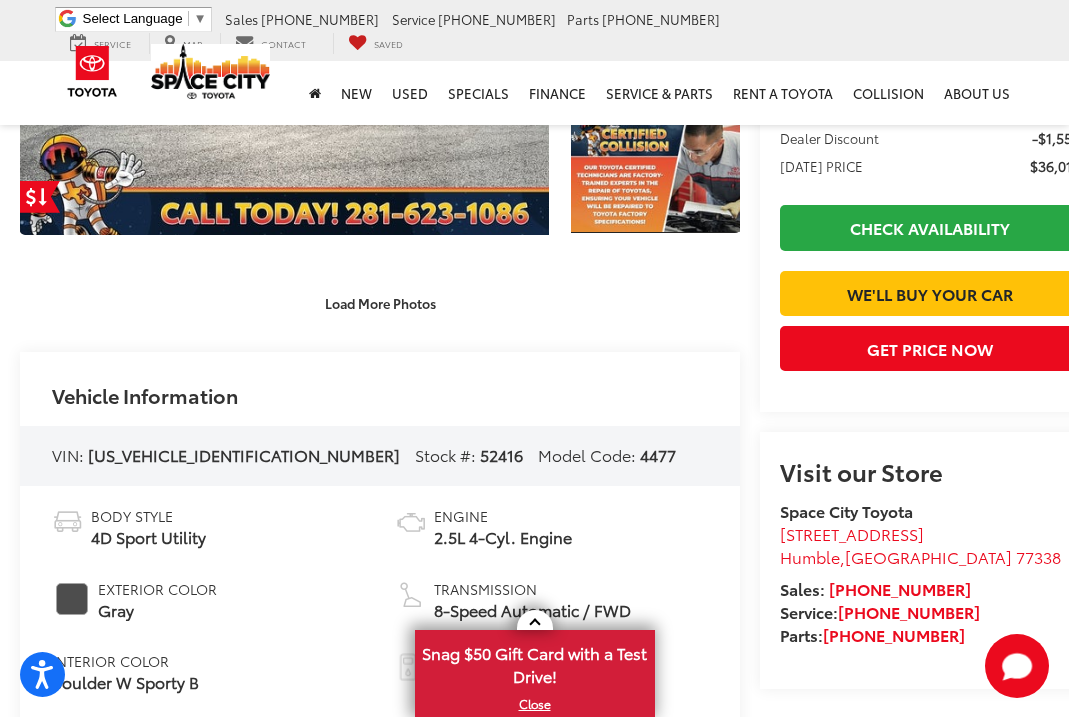 scroll, scrollTop: 640, scrollLeft: 4, axis: both 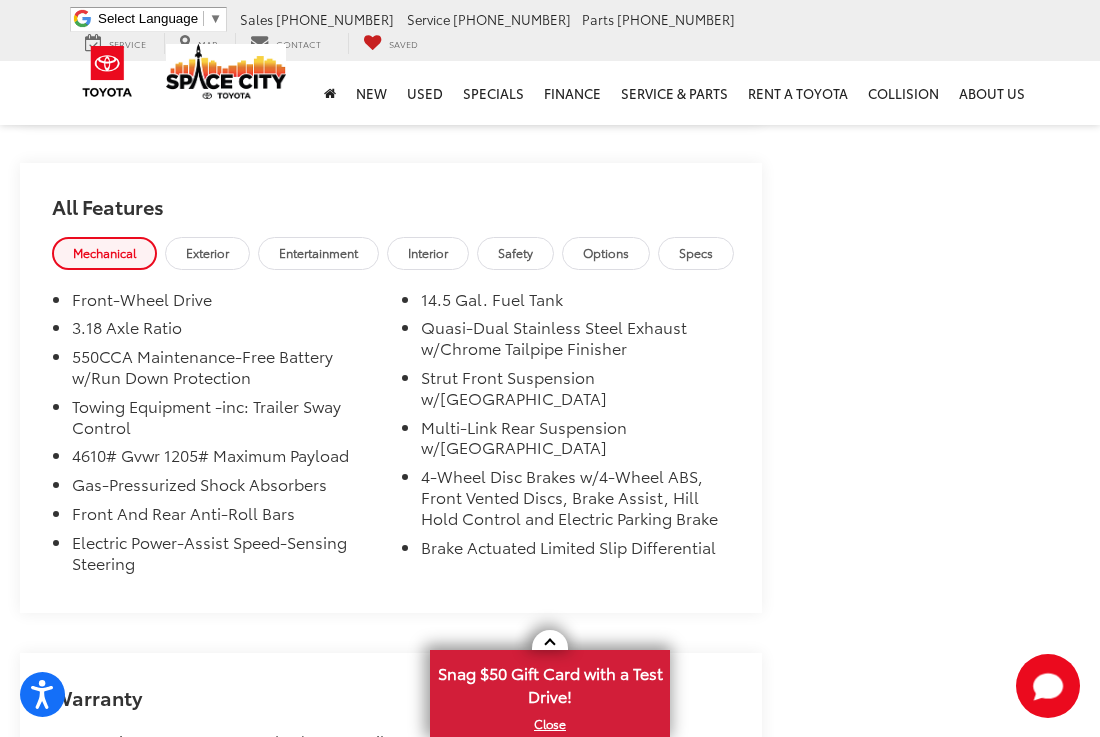 click on "Interior" at bounding box center (428, 253) 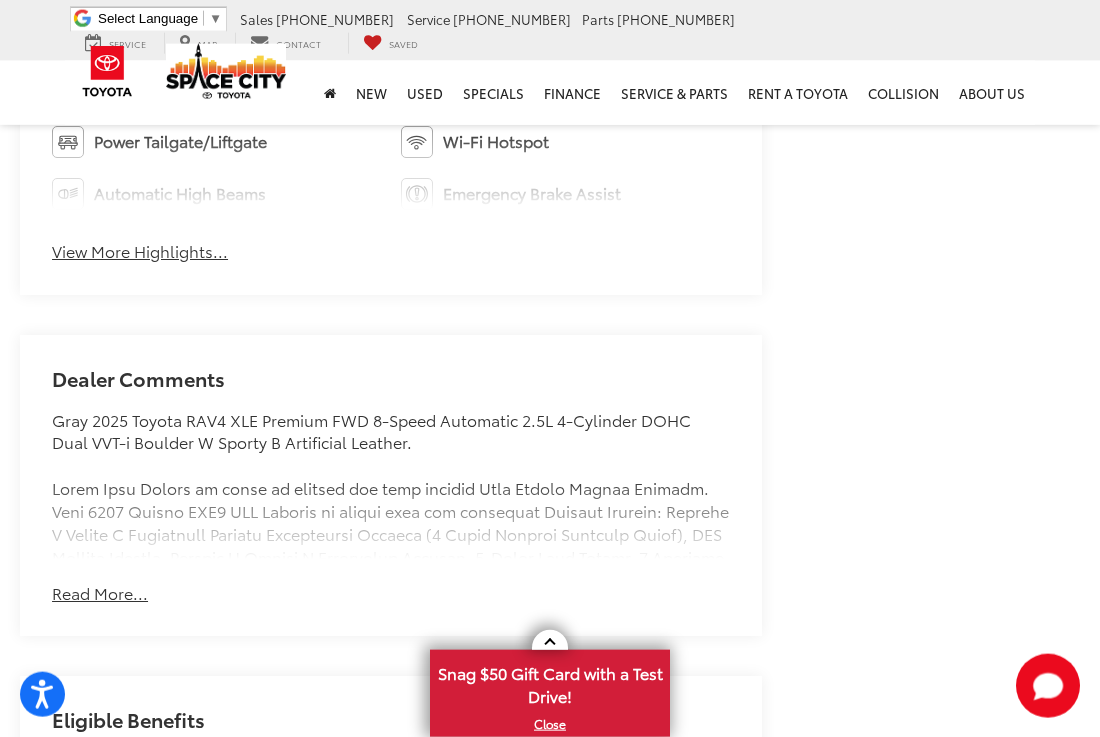 scroll, scrollTop: 1484, scrollLeft: 0, axis: vertical 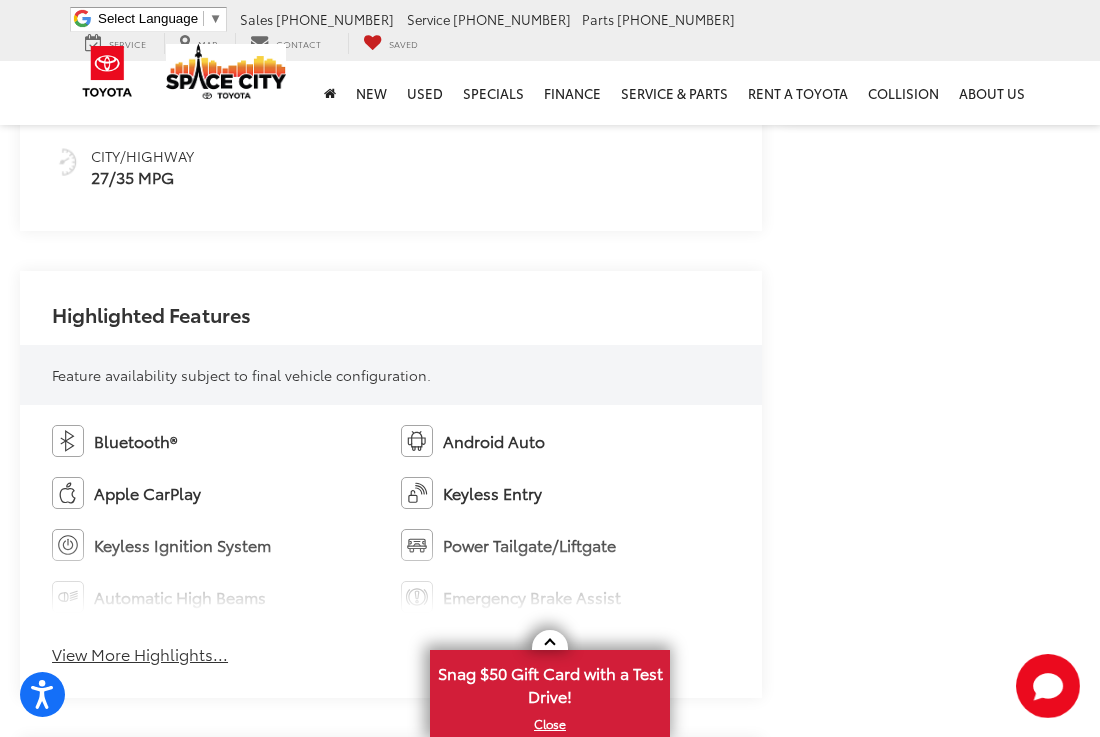 click on "View More Highlights..." at bounding box center (140, 654) 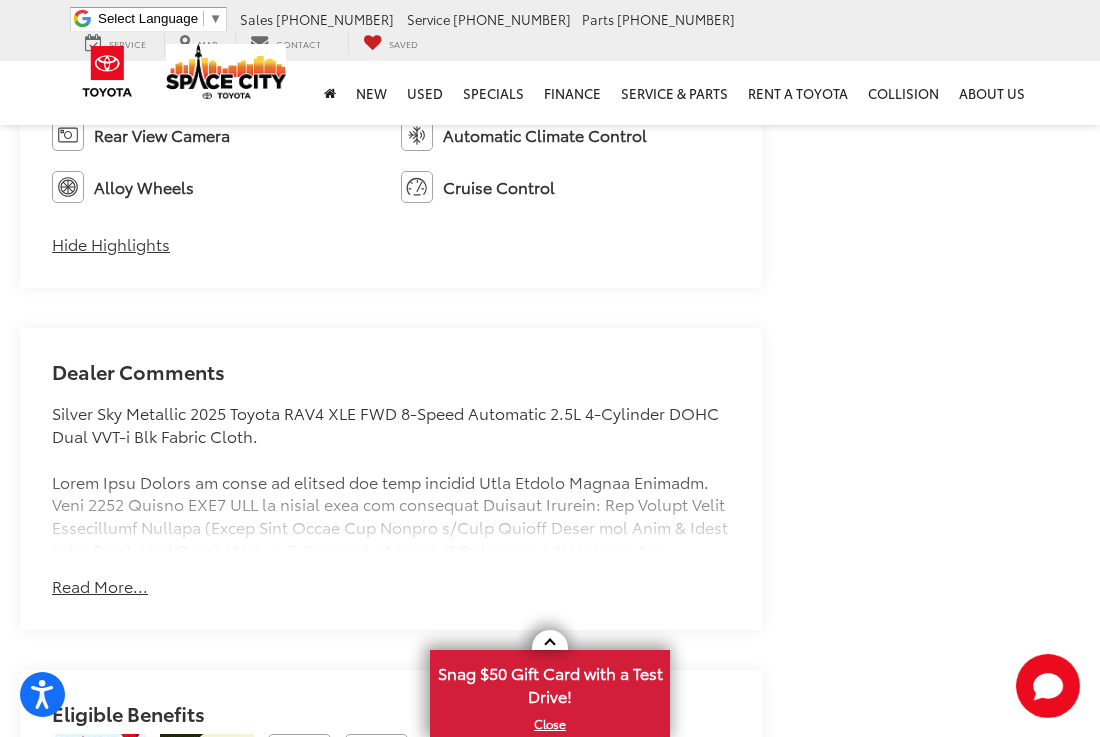 scroll, scrollTop: 1684, scrollLeft: 0, axis: vertical 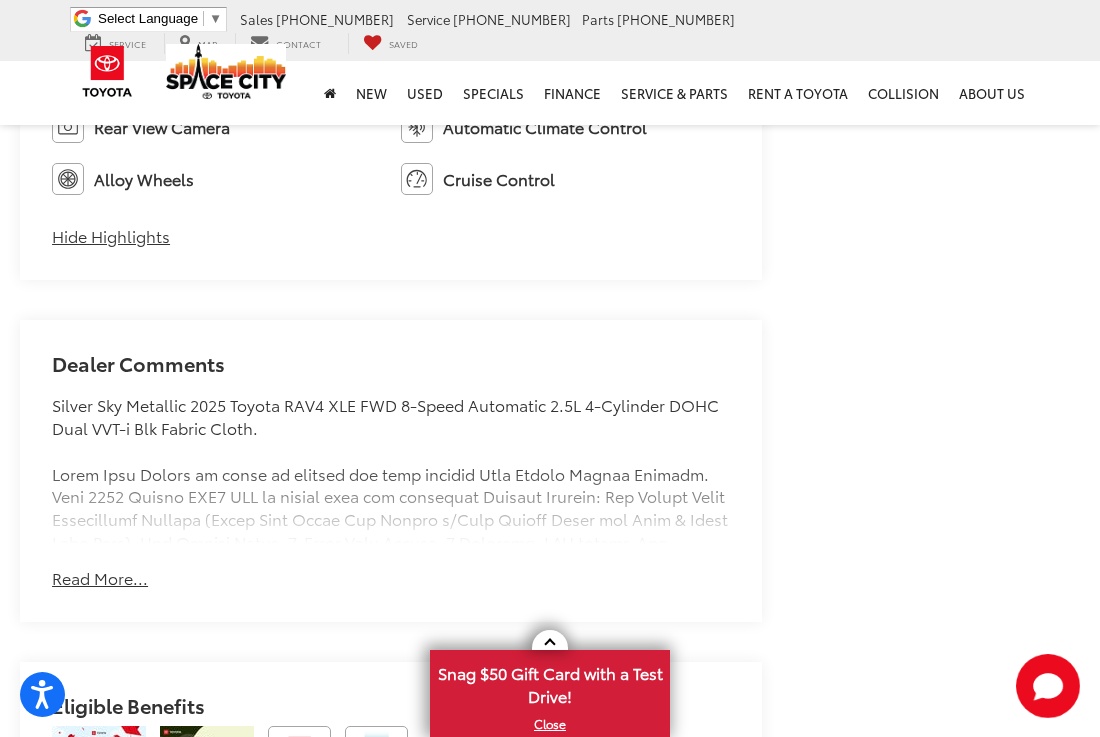 click on "Read More..." at bounding box center [100, 578] 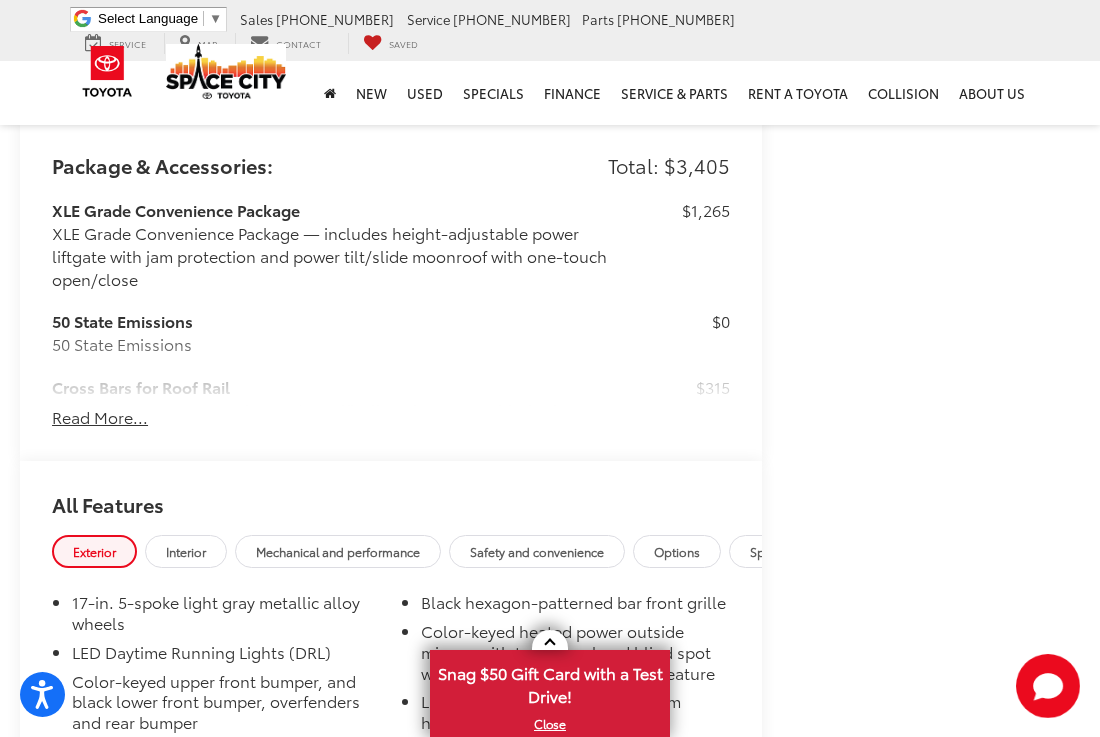 scroll, scrollTop: 3062, scrollLeft: 0, axis: vertical 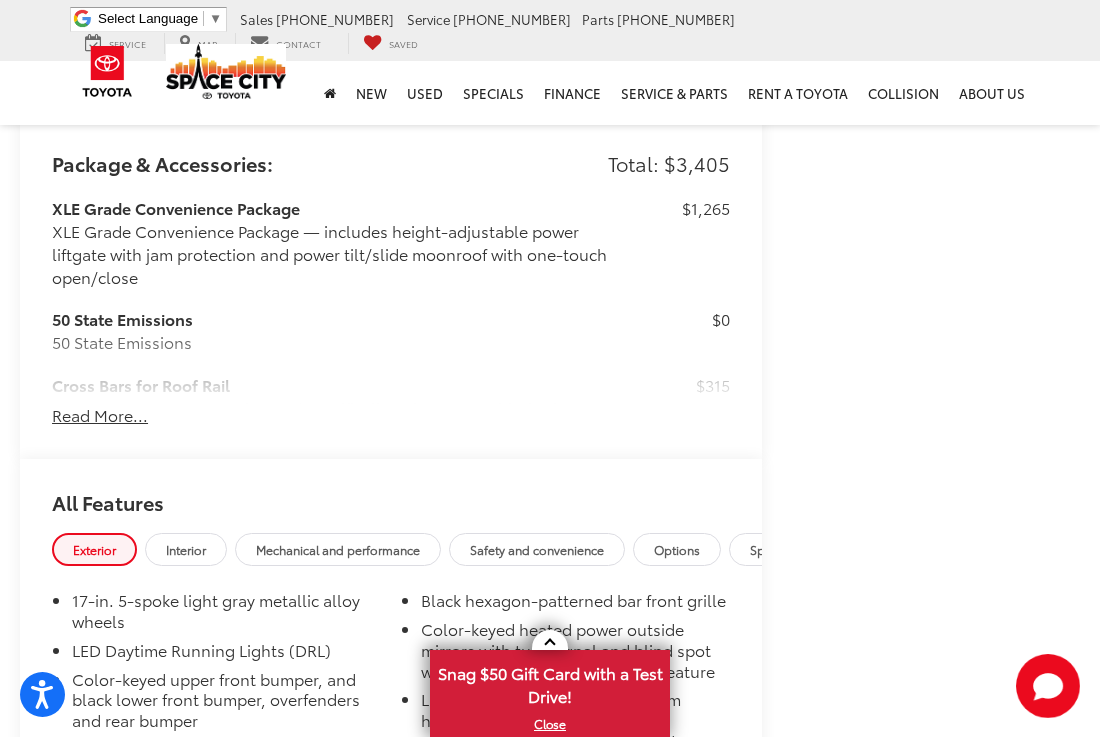 click on "Read More..." at bounding box center [100, 415] 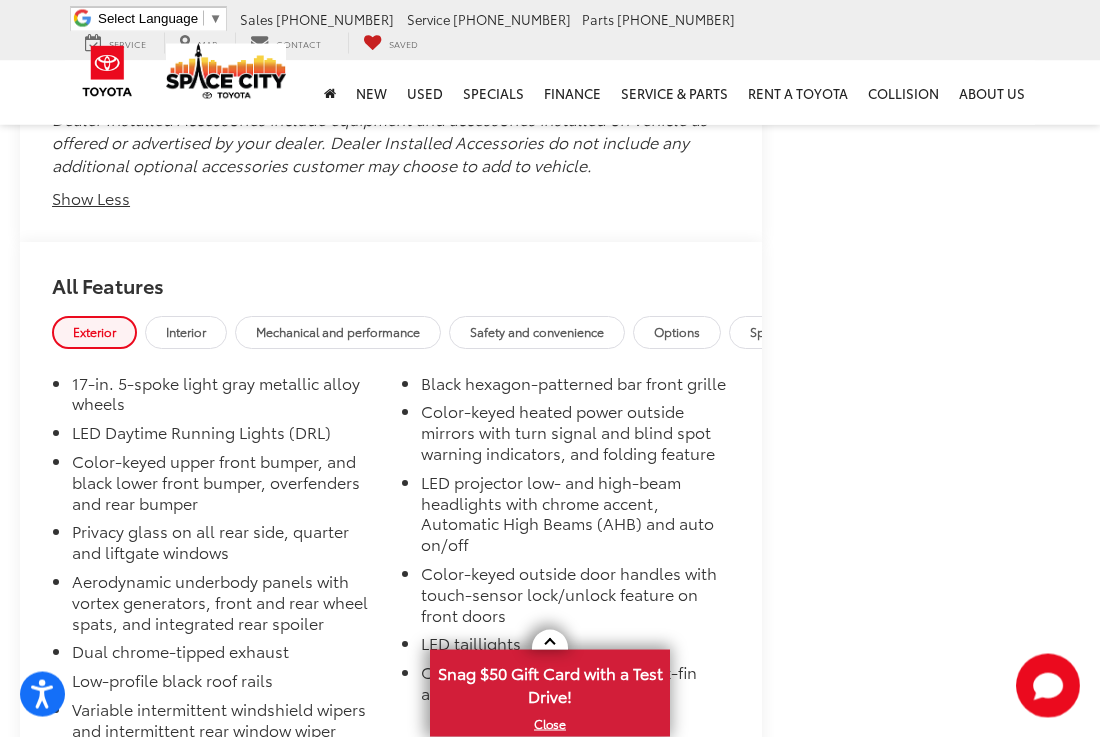 scroll, scrollTop: 4556, scrollLeft: 0, axis: vertical 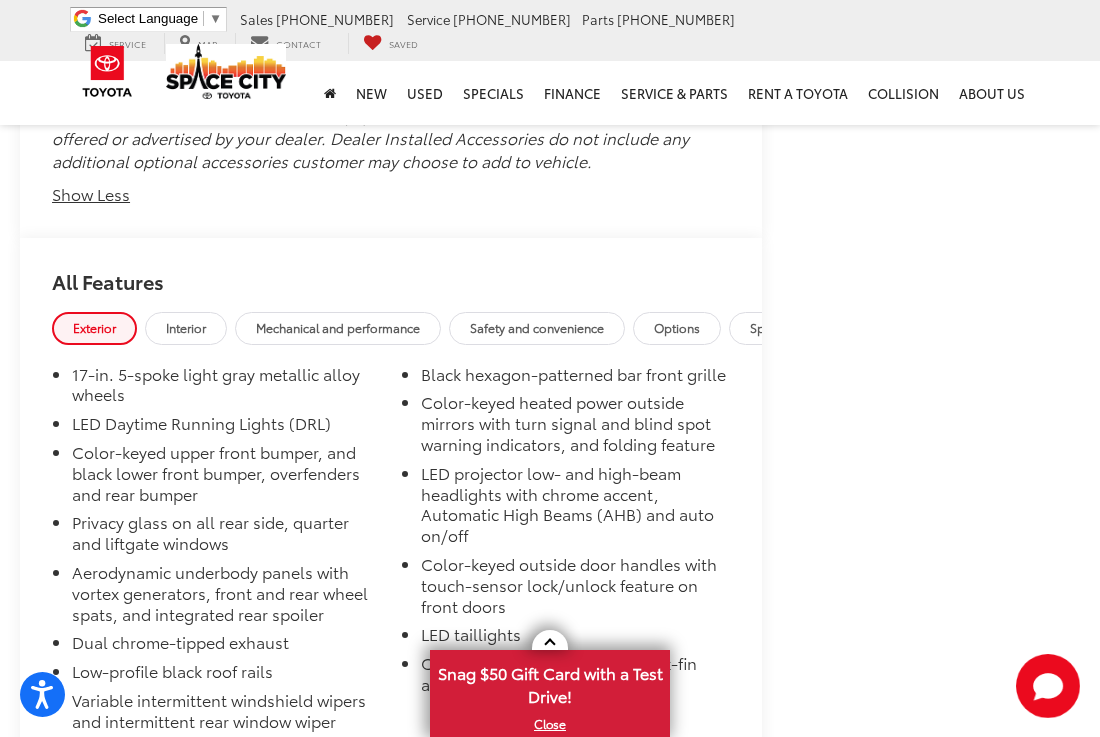 click on "Interior" at bounding box center [186, 327] 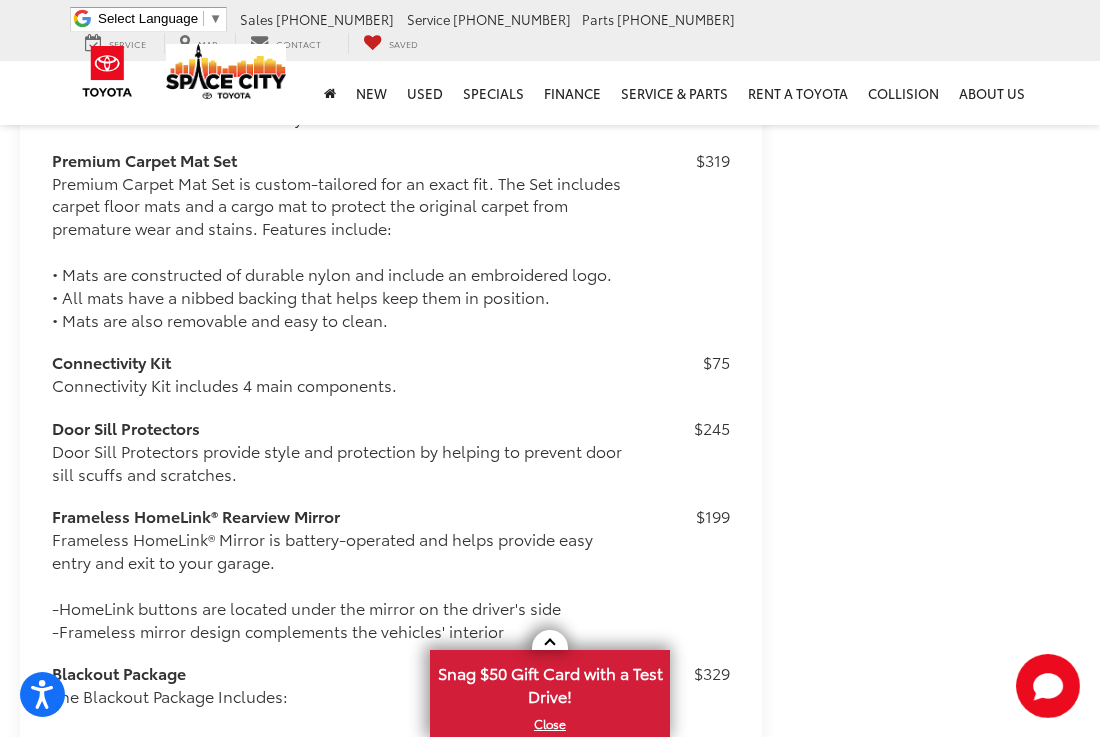 scroll, scrollTop: 3464, scrollLeft: 0, axis: vertical 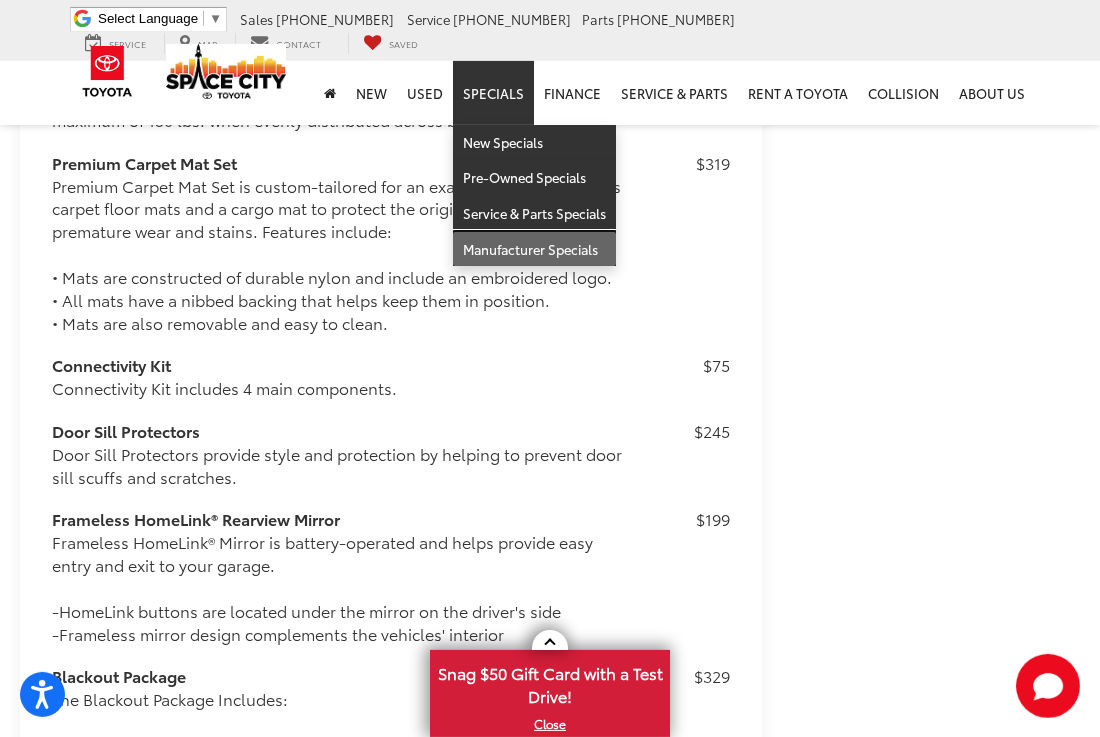 click on "Manufacturer Specials" at bounding box center [534, 249] 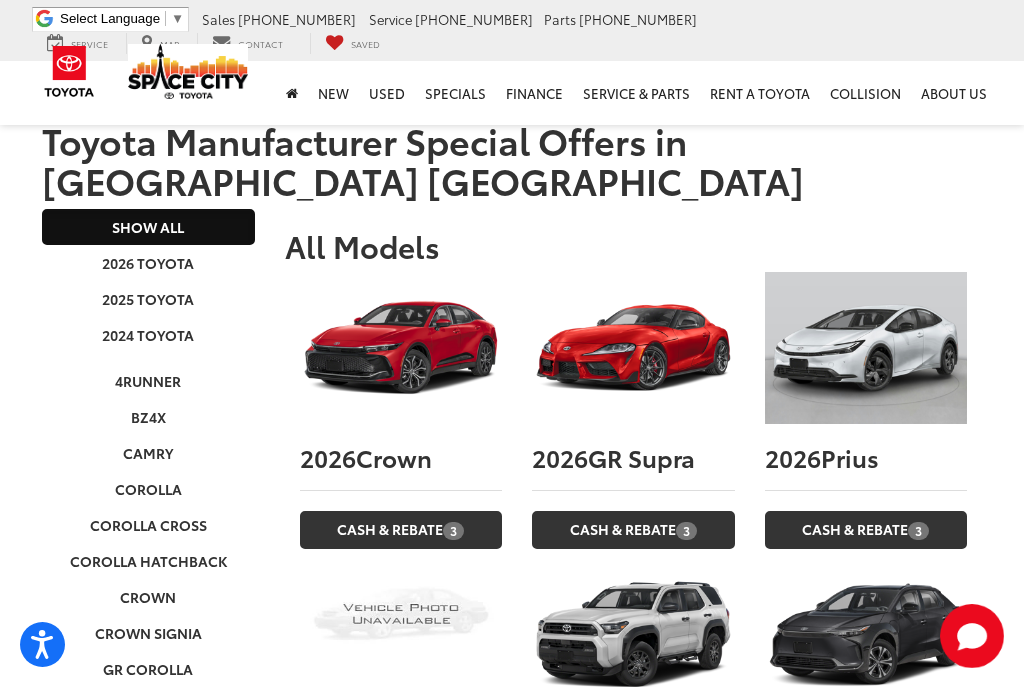 scroll, scrollTop: 108, scrollLeft: 0, axis: vertical 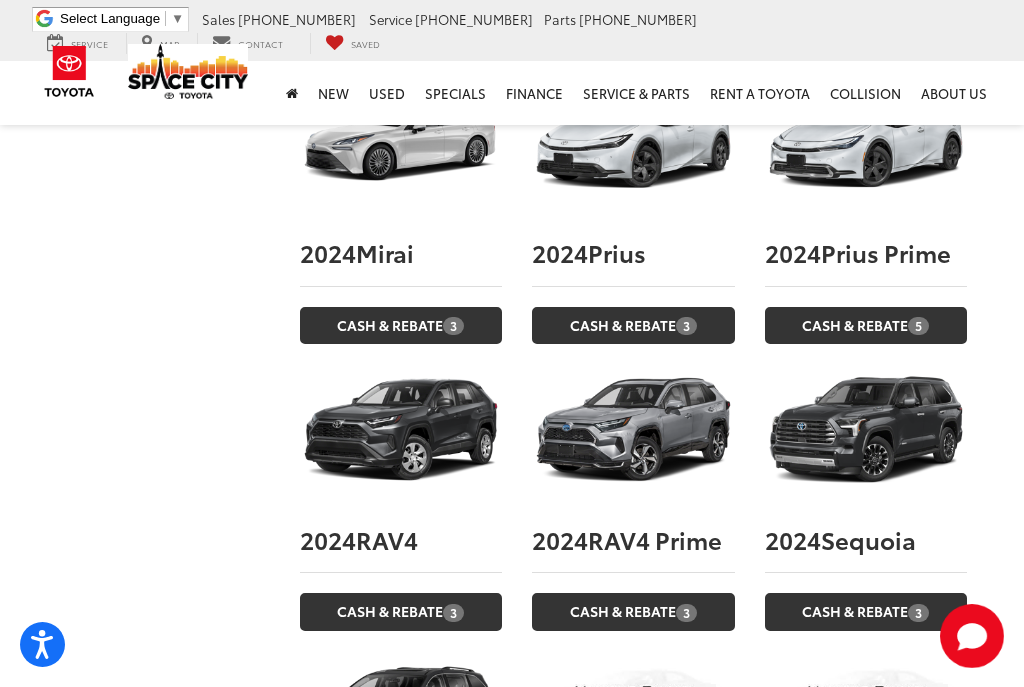 click on "Cash & Rebate  3" at bounding box center [401, 611] 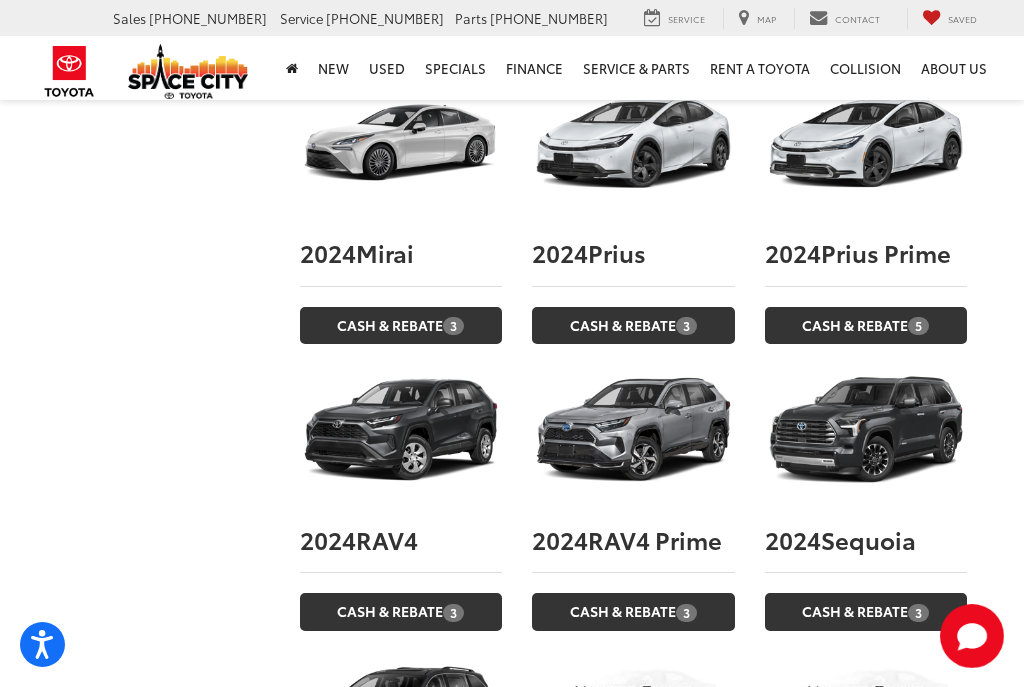 scroll, scrollTop: 4441, scrollLeft: 0, axis: vertical 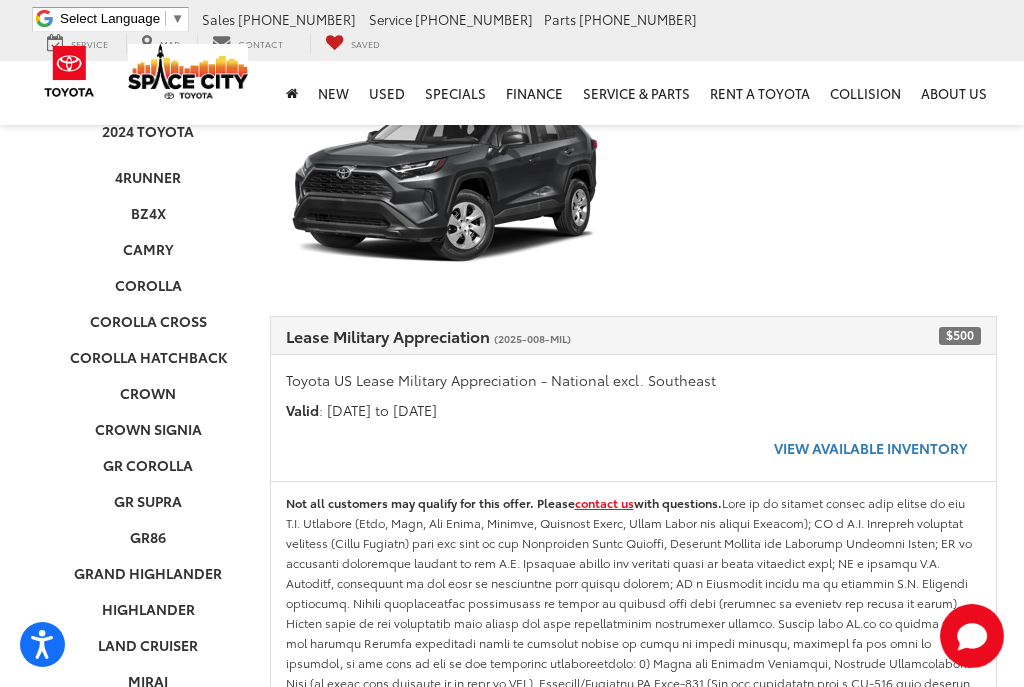 click on "View Available Inventory" at bounding box center (870, 448) 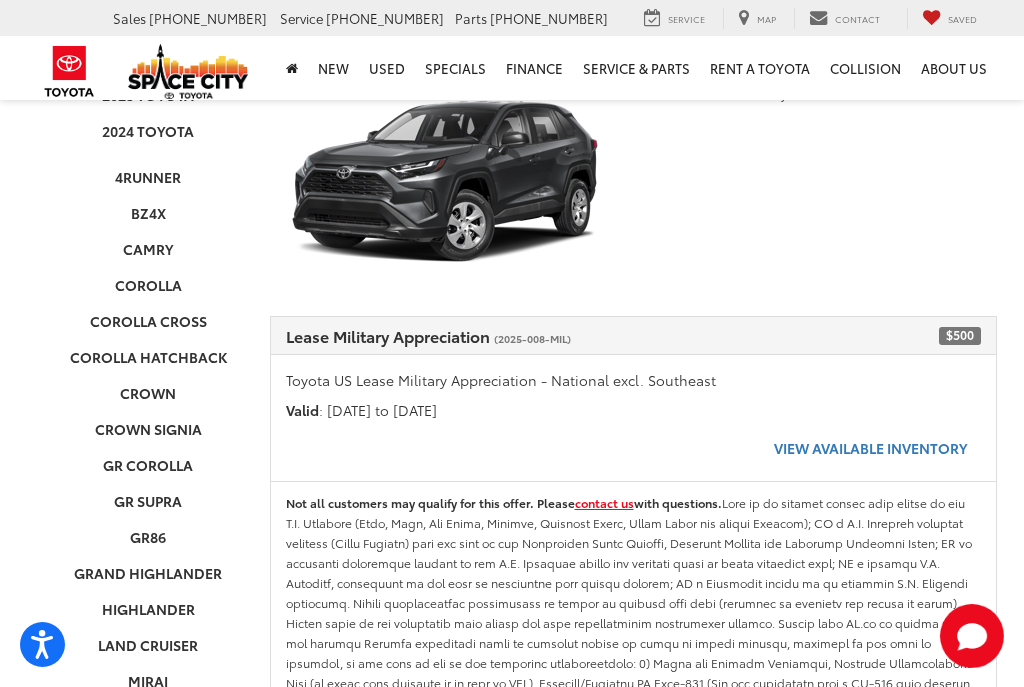 scroll, scrollTop: 241, scrollLeft: 0, axis: vertical 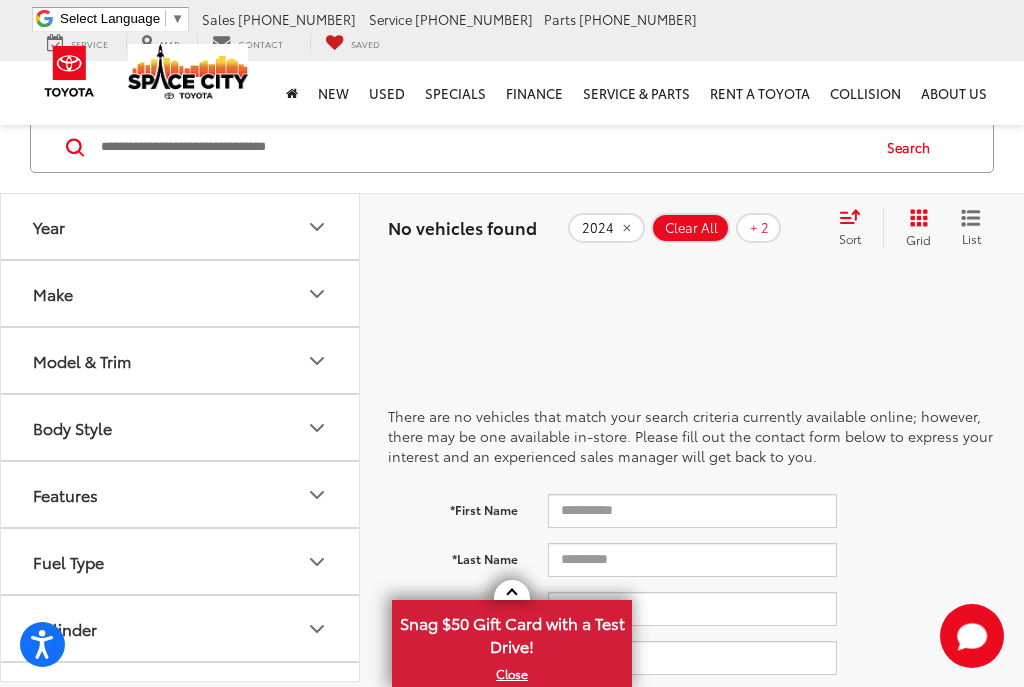 click on "+ 2" at bounding box center [759, 228] 